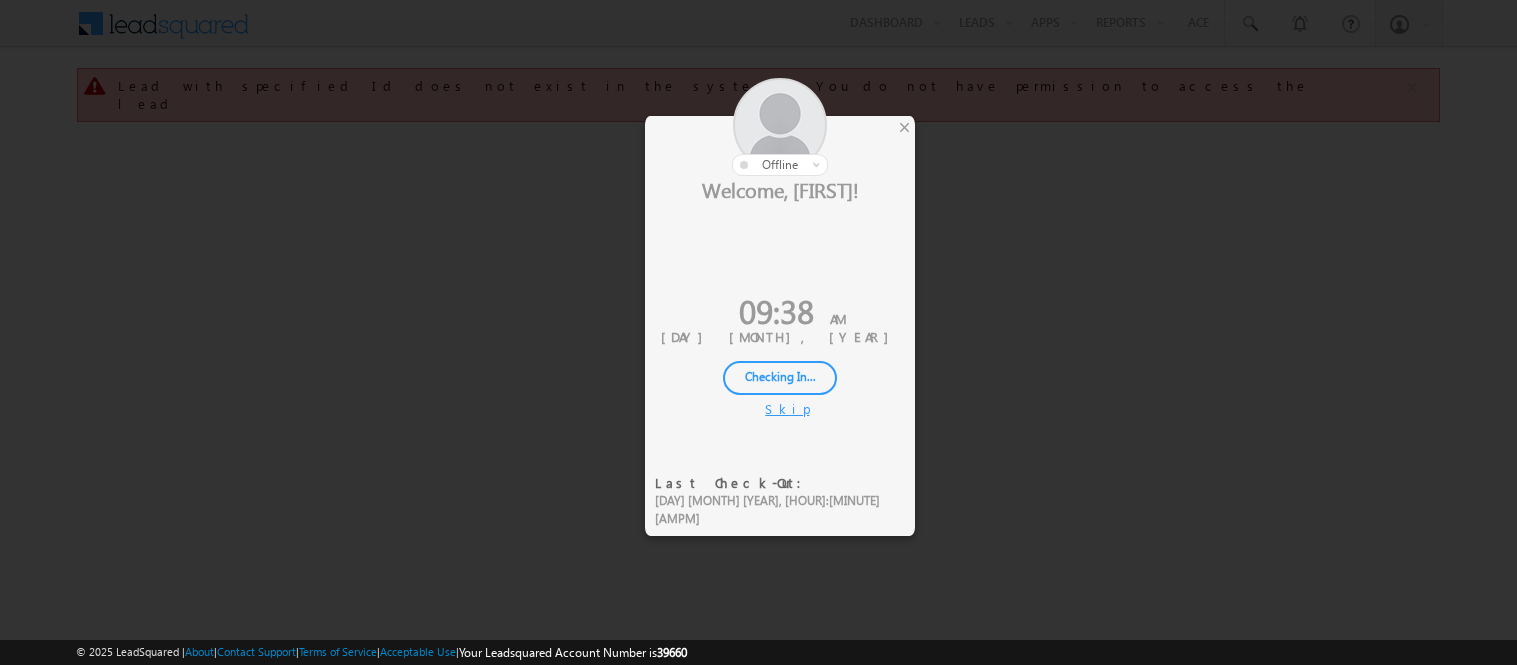 click on "Checking In..." at bounding box center [780, 378] 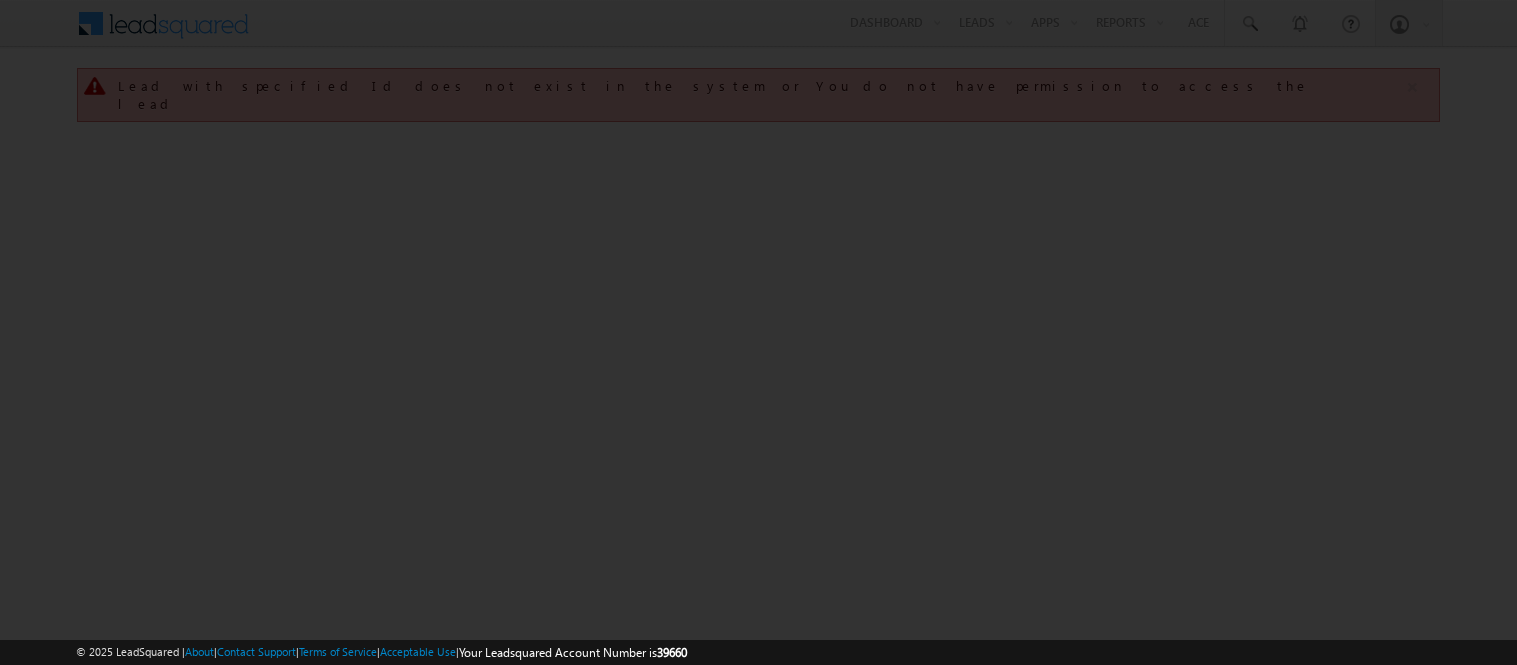 click on "Checking In..." at bounding box center (1826, 320) 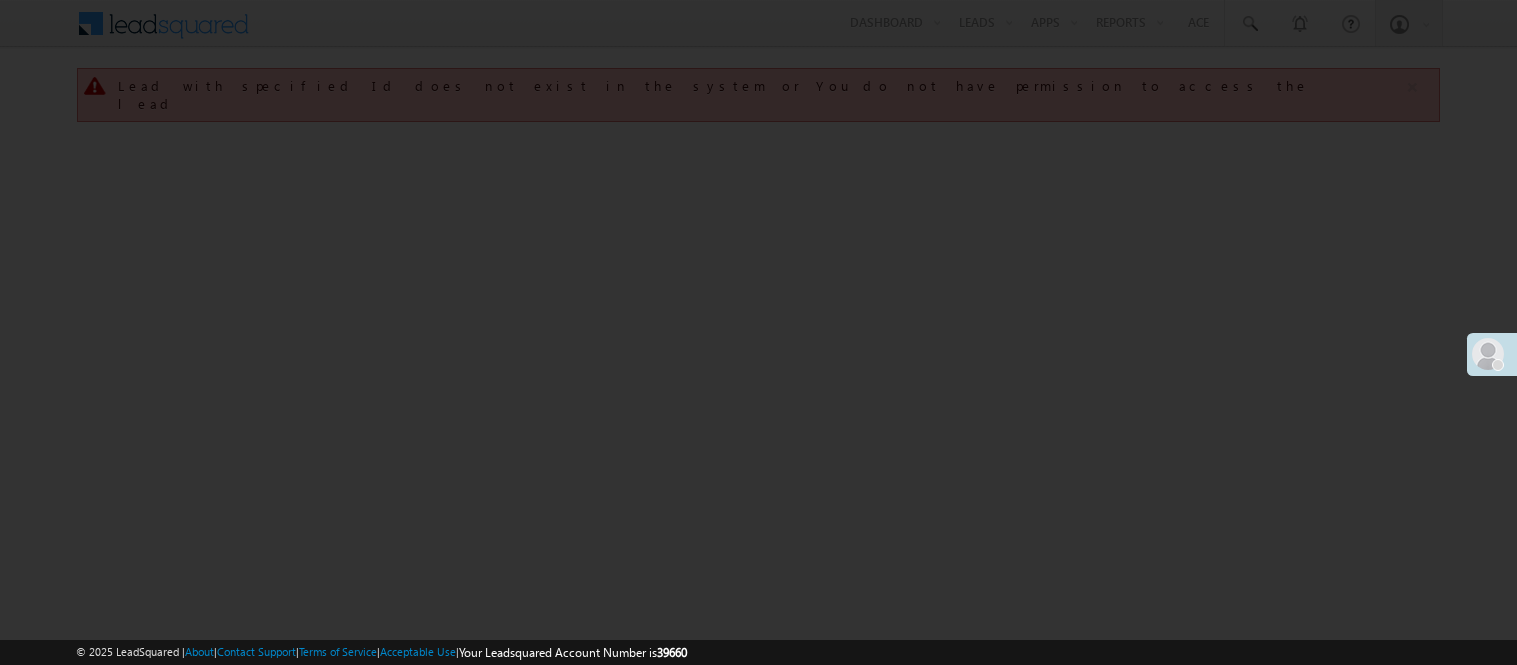 scroll, scrollTop: 0, scrollLeft: 0, axis: both 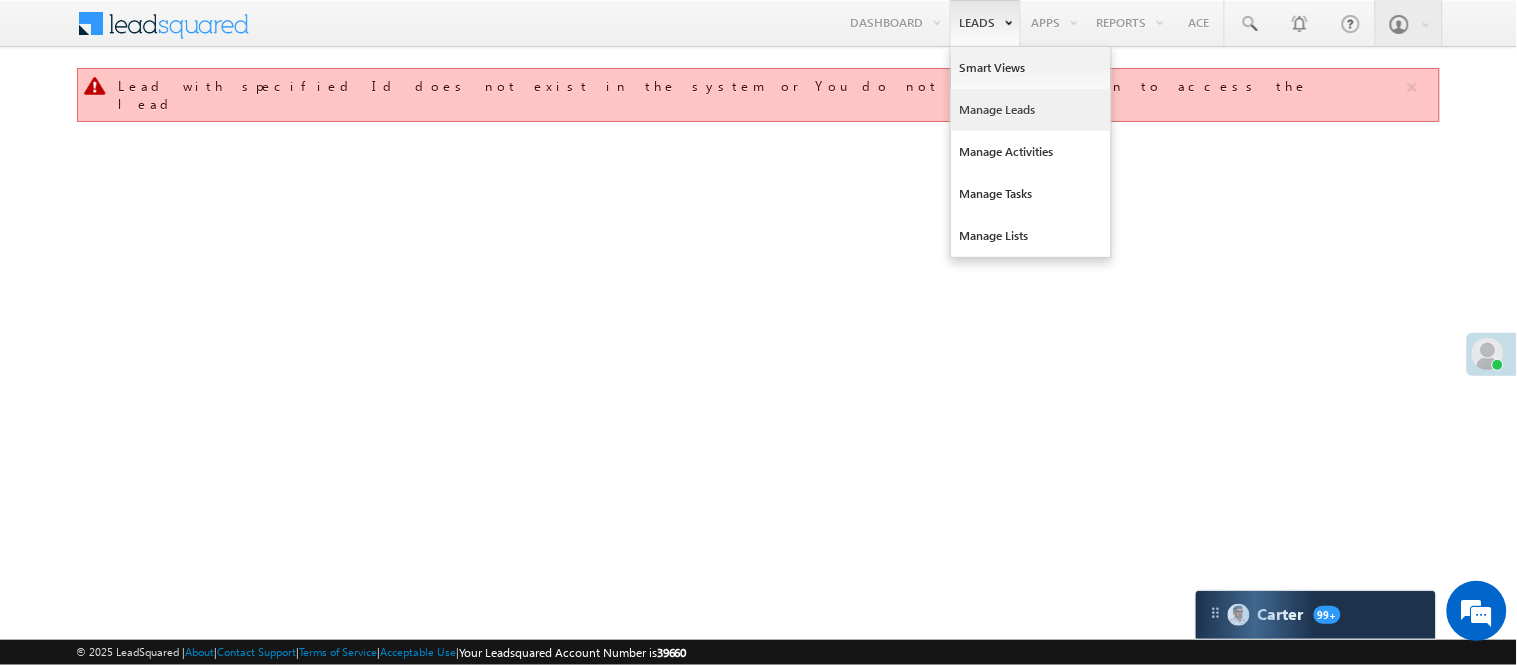 click on "Manage Leads" at bounding box center [1031, 110] 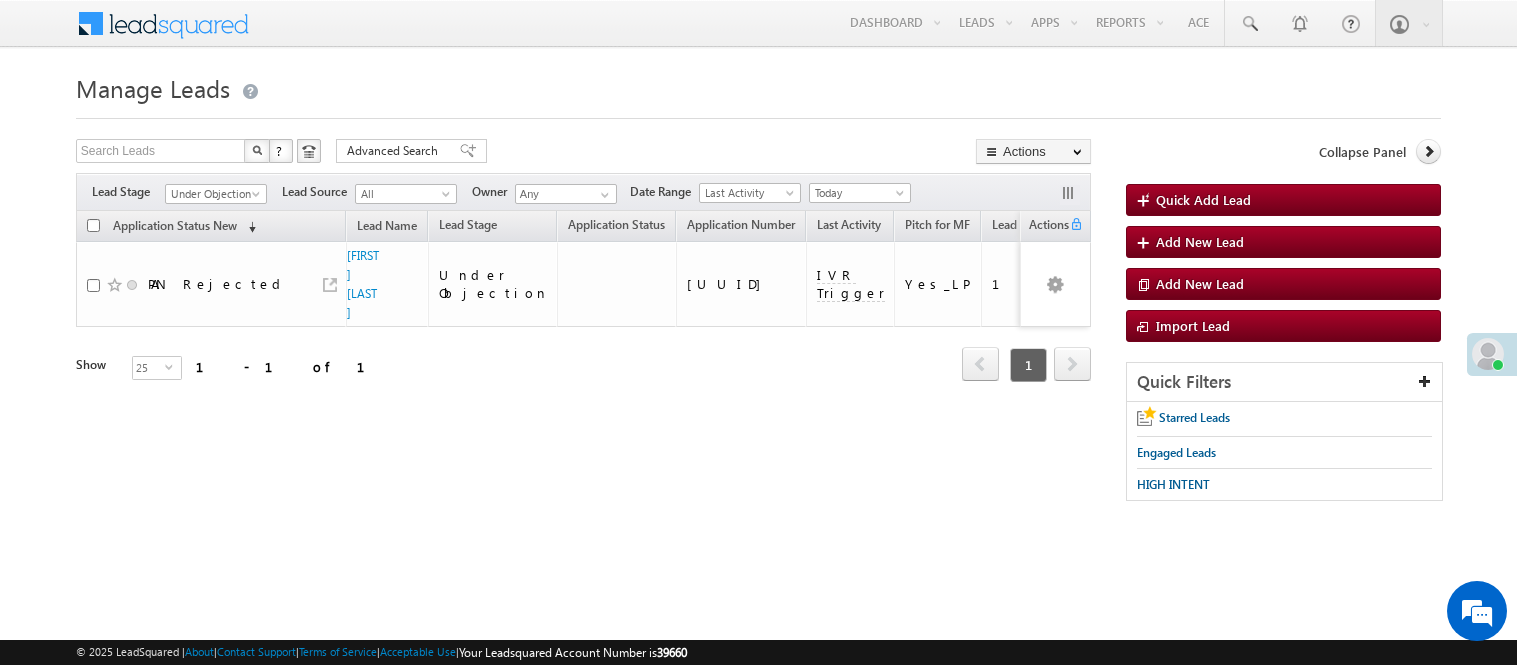 scroll, scrollTop: 0, scrollLeft: 0, axis: both 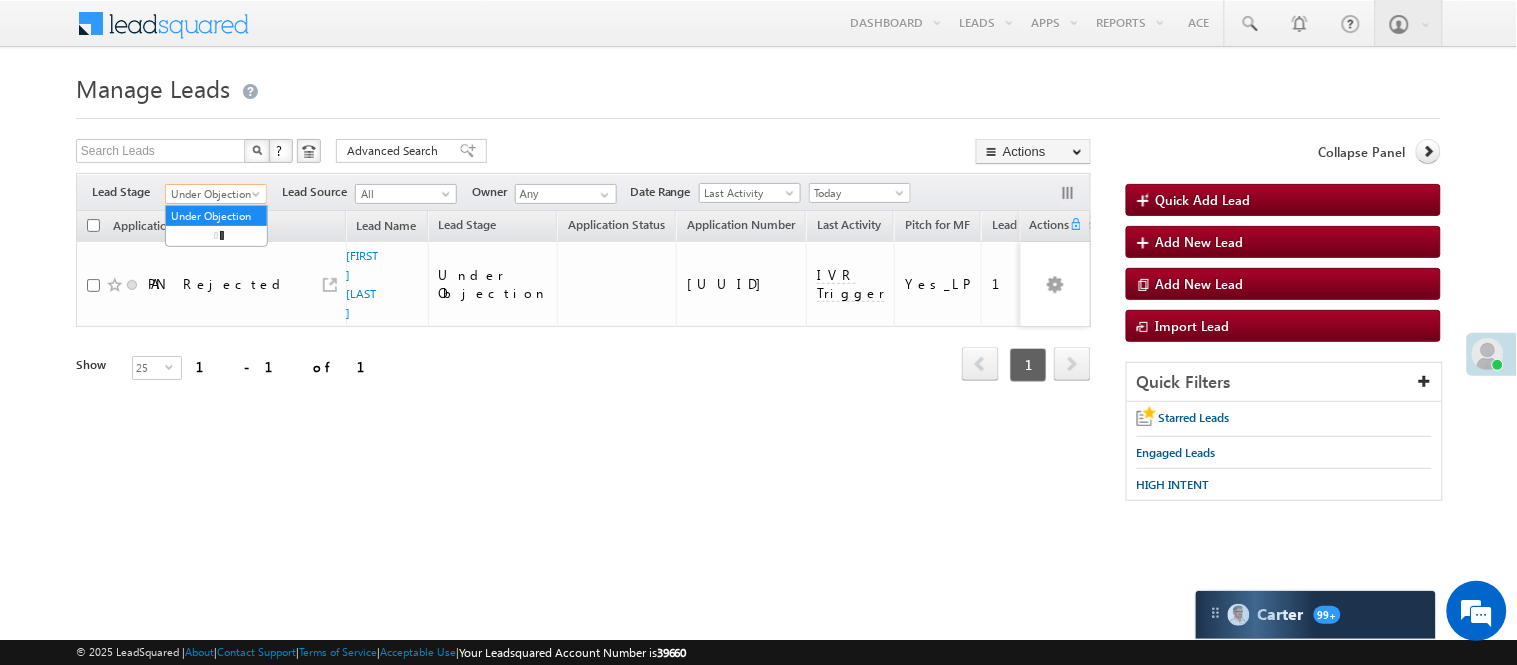 click on "Under Objection" at bounding box center (213, 194) 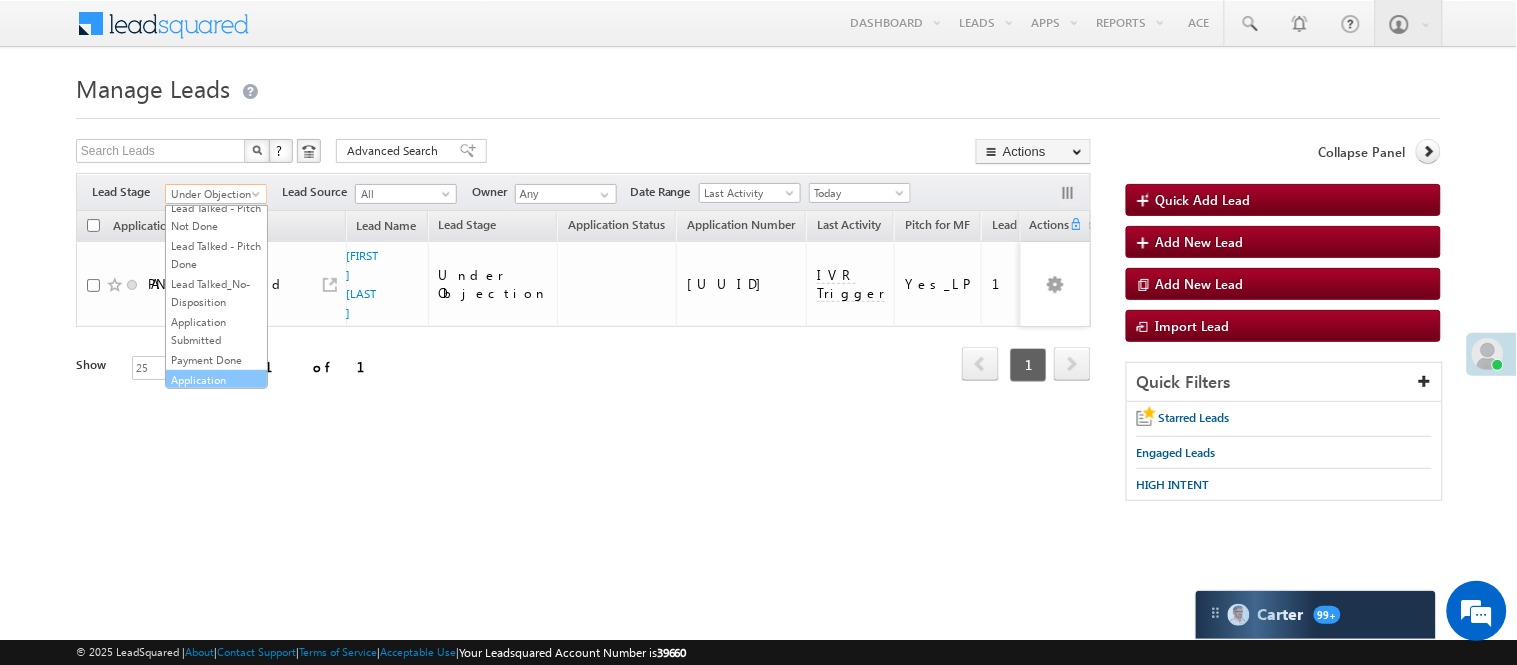 scroll, scrollTop: 0, scrollLeft: 0, axis: both 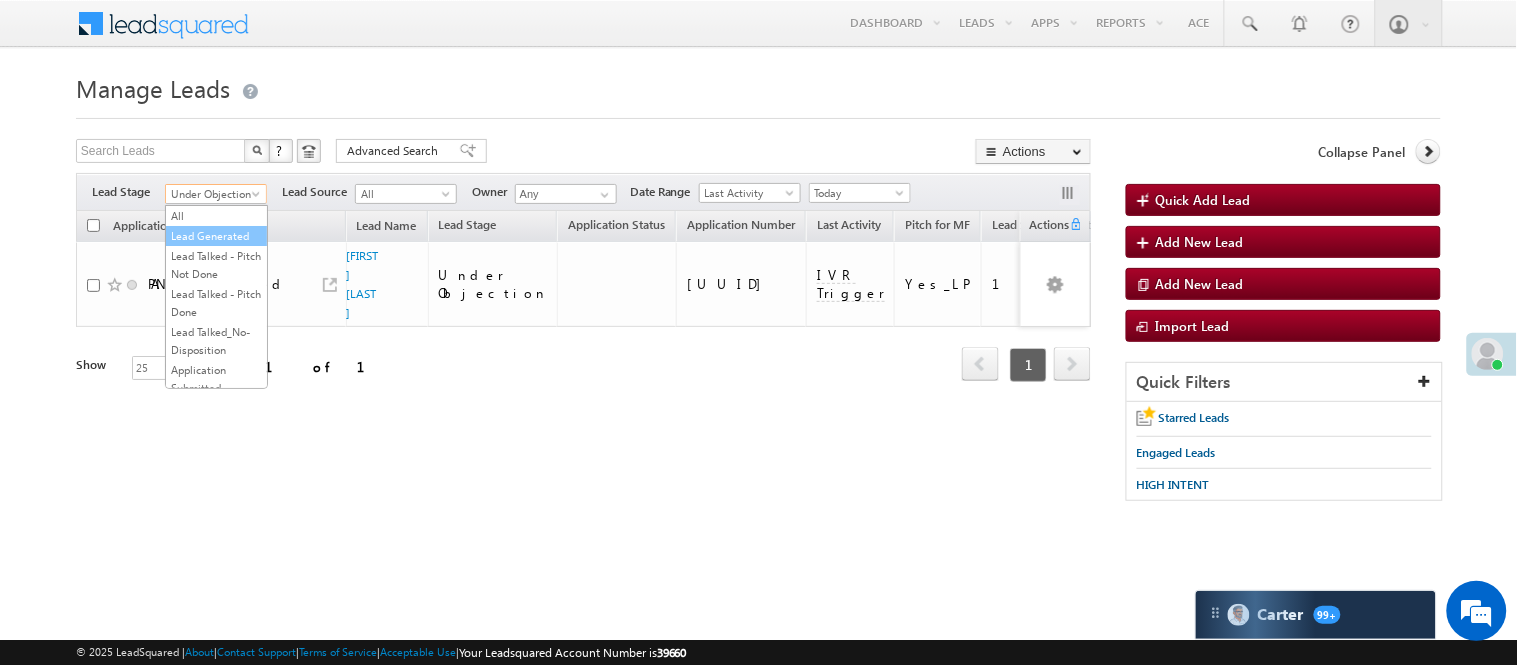 click on "Lead Generated" at bounding box center (216, 236) 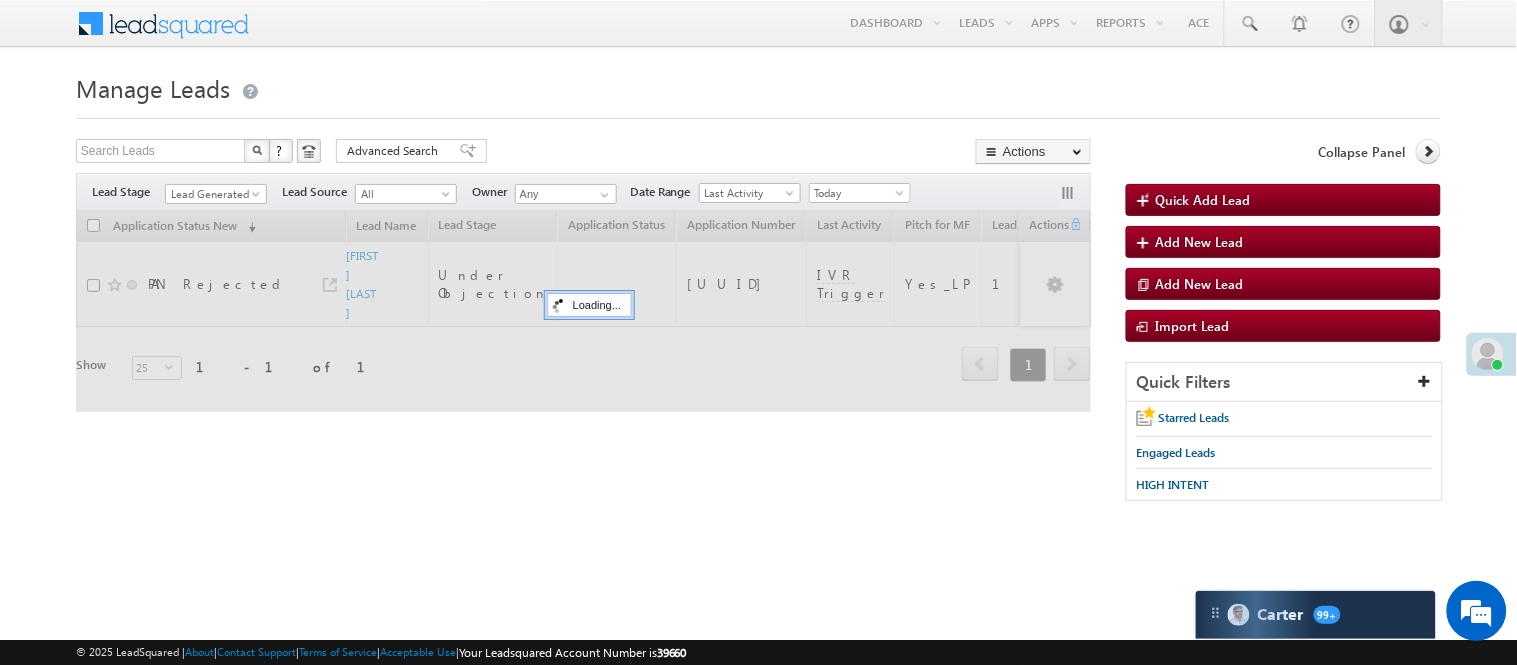 scroll, scrollTop: 0, scrollLeft: 0, axis: both 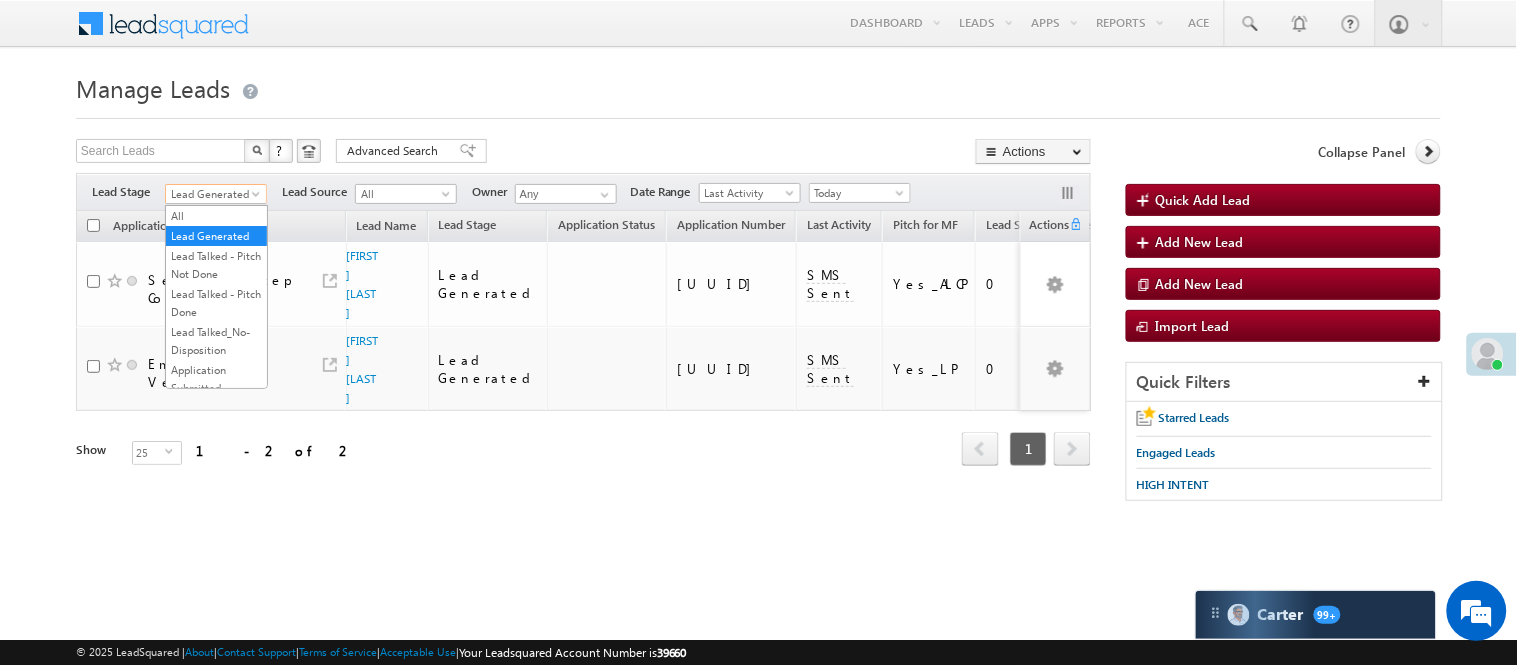 click on "Lead Generated" at bounding box center [213, 194] 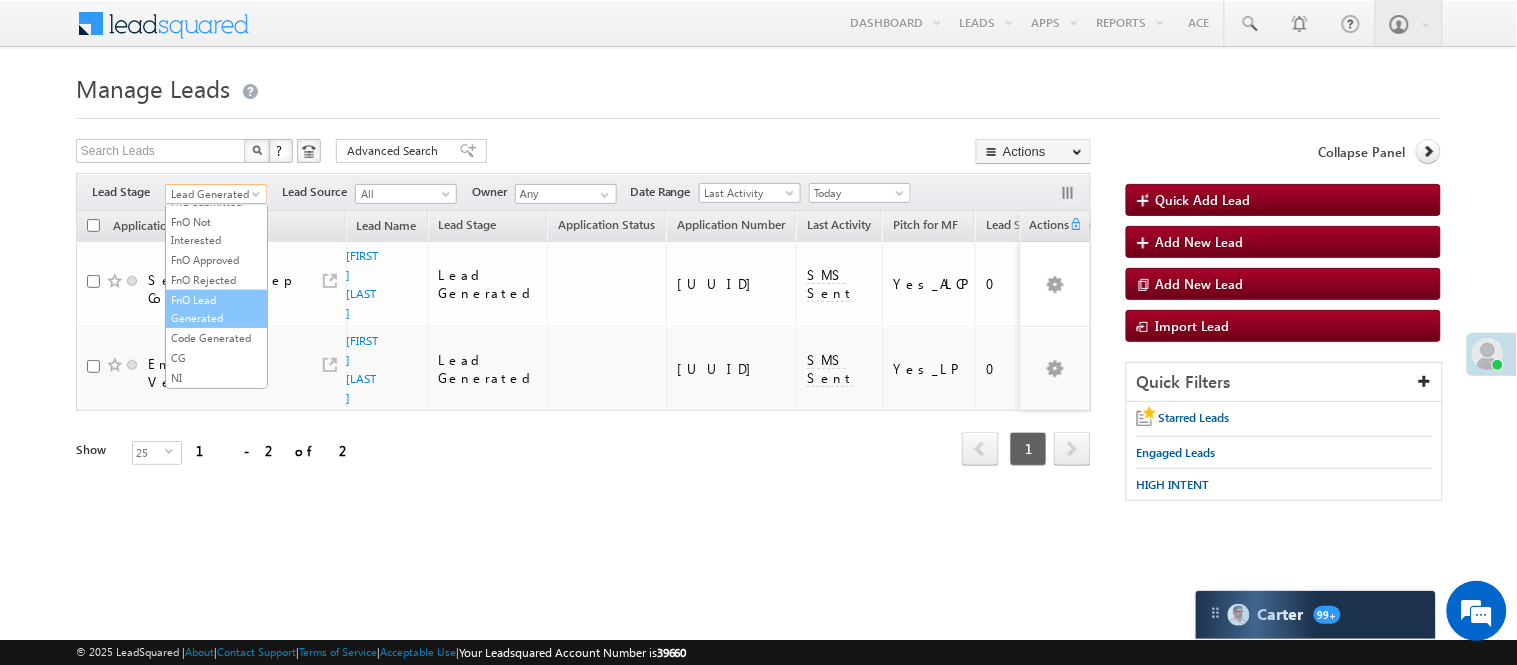 scroll, scrollTop: 496, scrollLeft: 0, axis: vertical 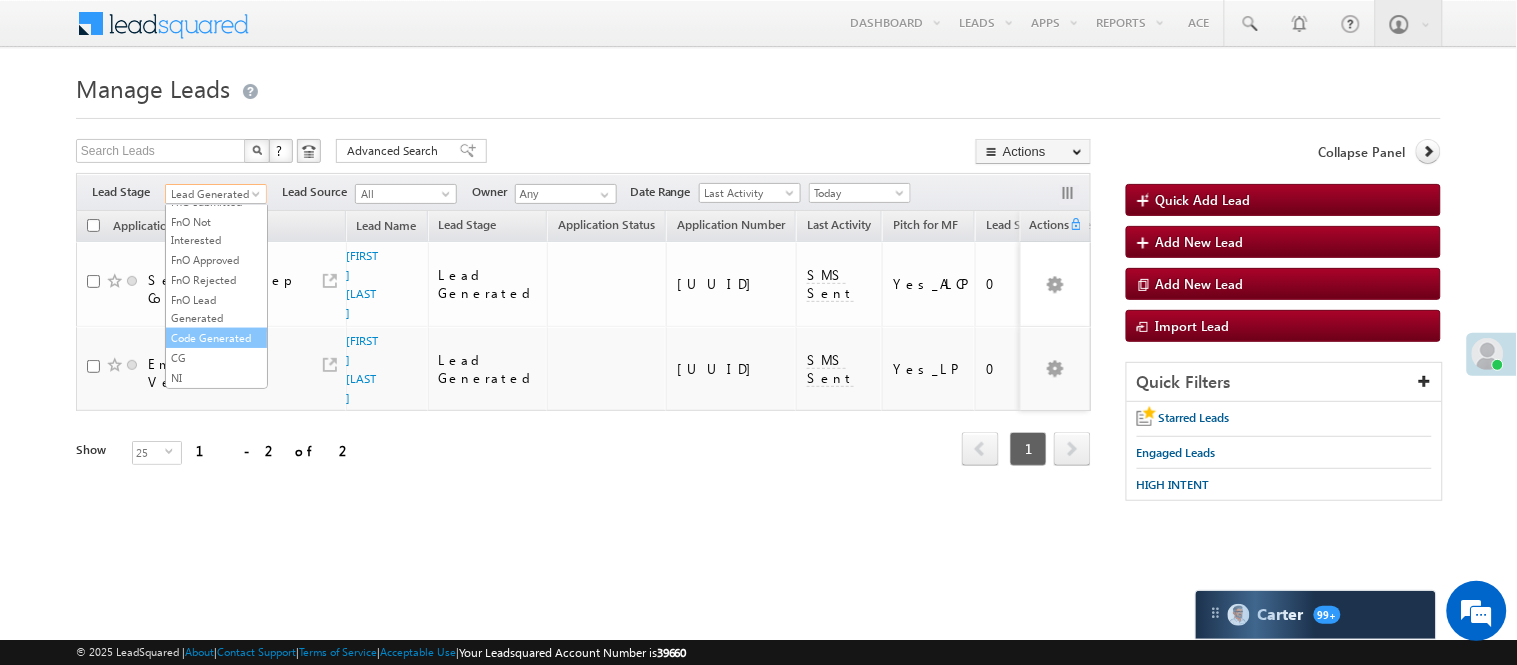 click on "Code Generated" at bounding box center (216, 338) 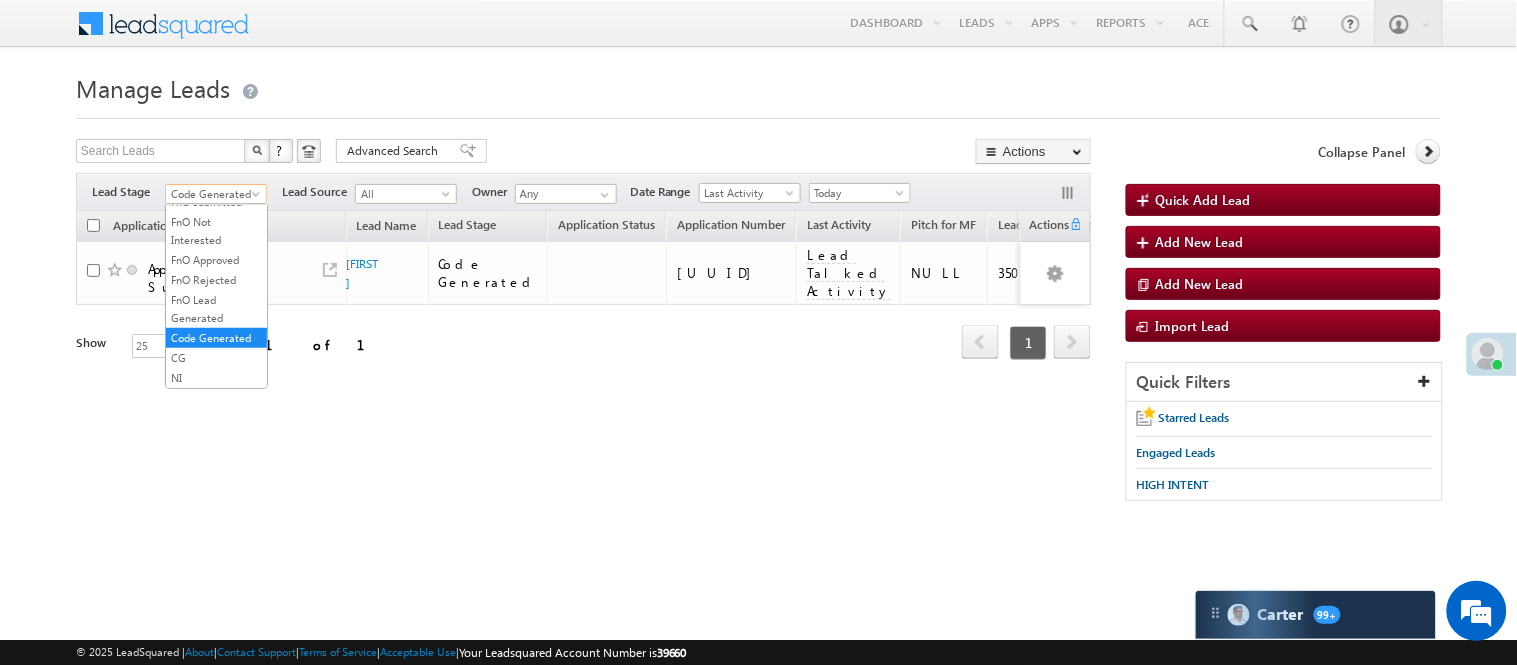 click on "Code Generated" at bounding box center [213, 194] 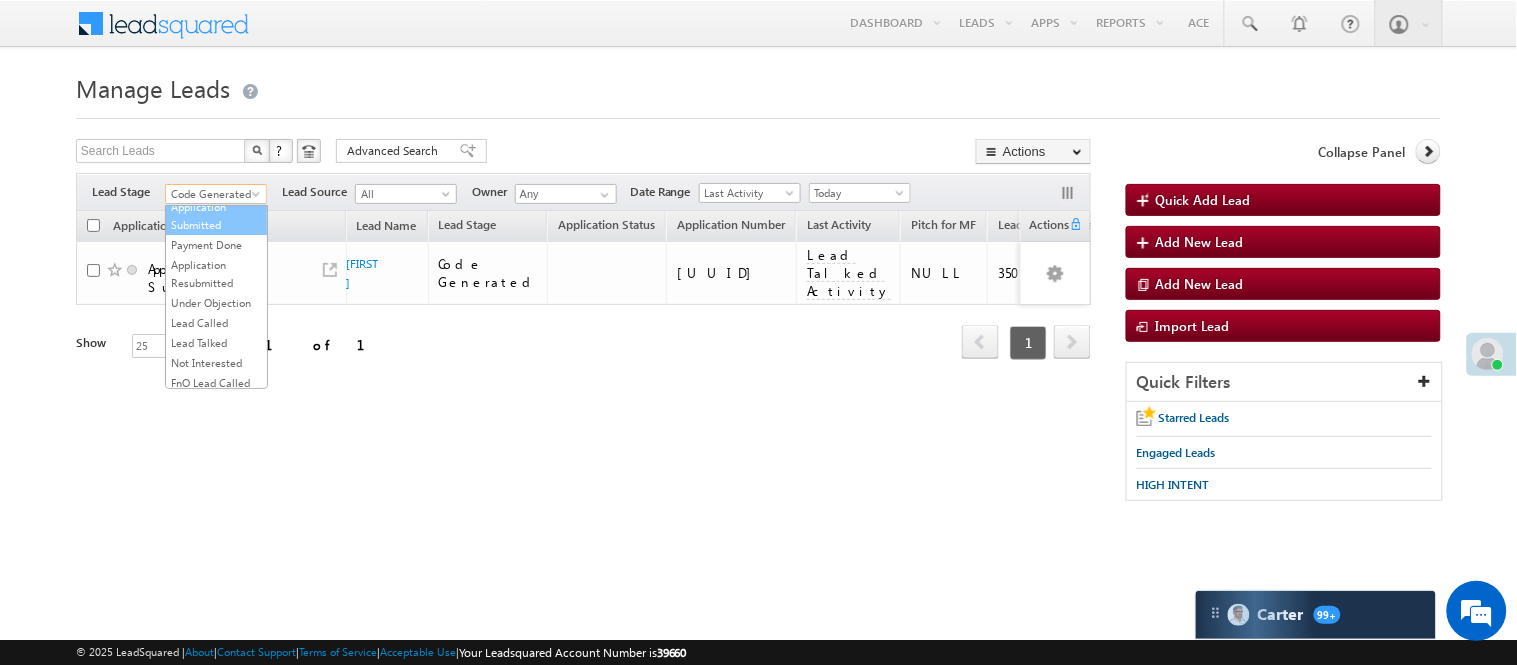scroll, scrollTop: 0, scrollLeft: 0, axis: both 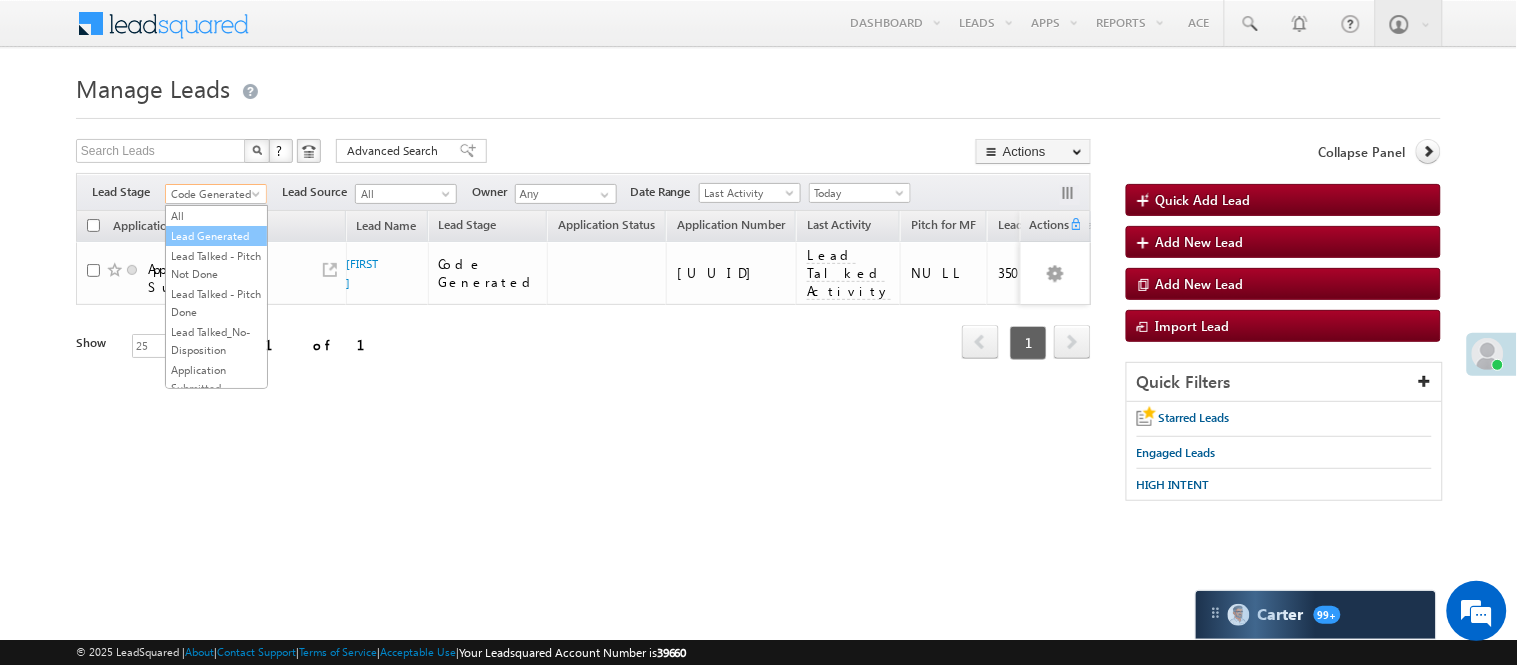 click on "Lead Generated" at bounding box center (216, 236) 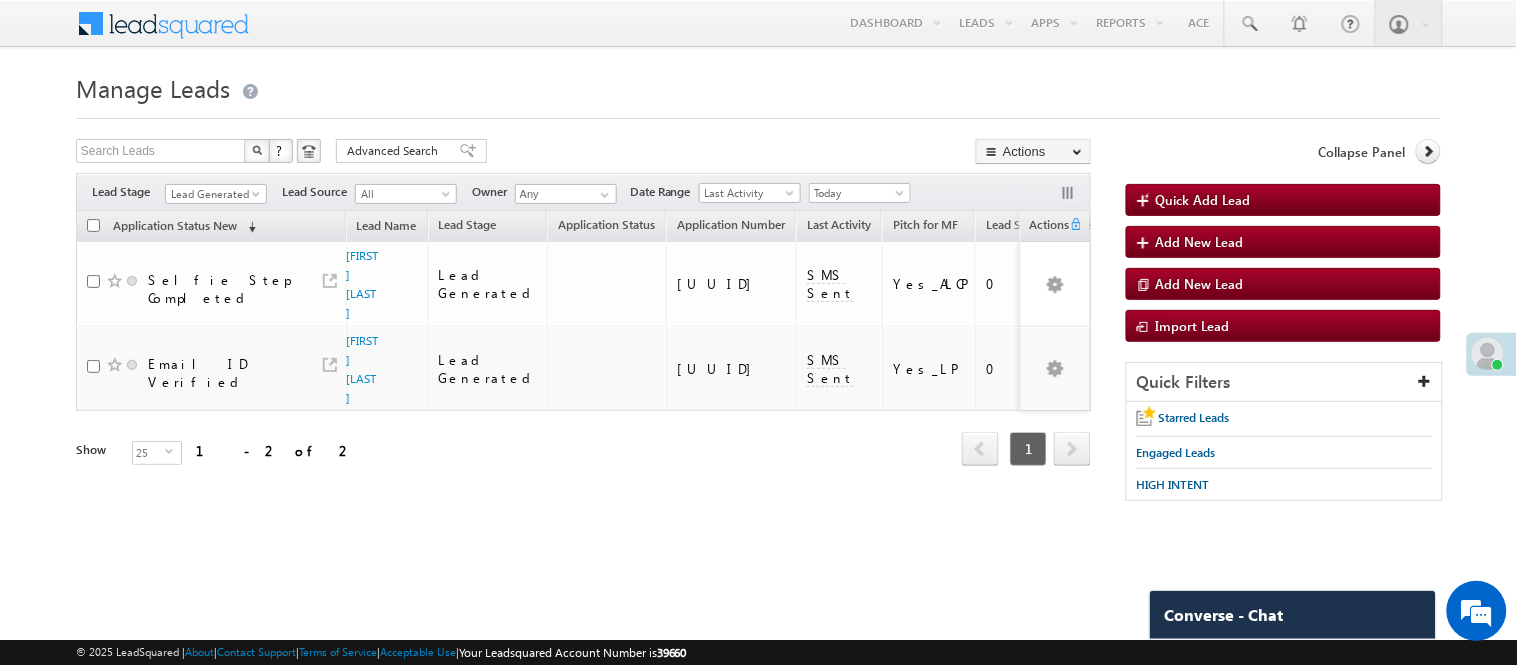 click on "Lead Generated" at bounding box center (213, 194) 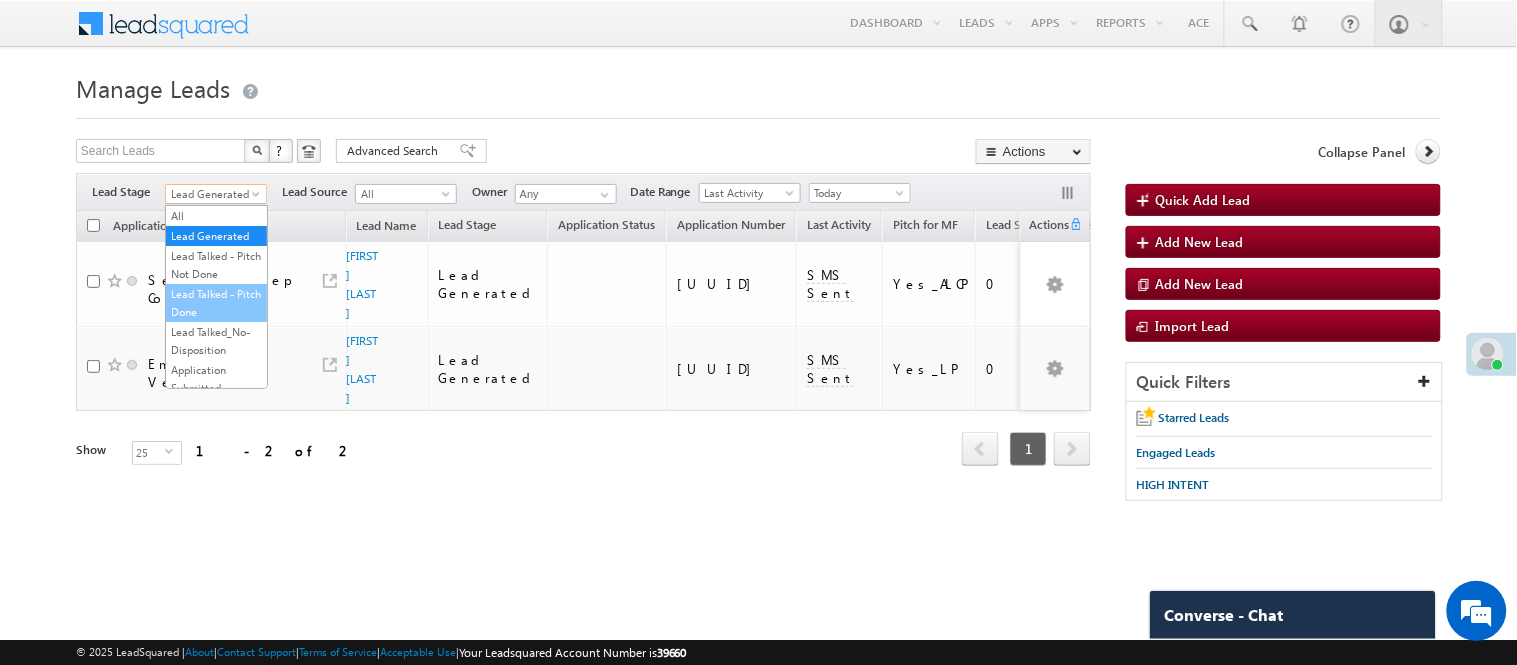 click on "Lead Talked - Pitch Done" at bounding box center (216, 303) 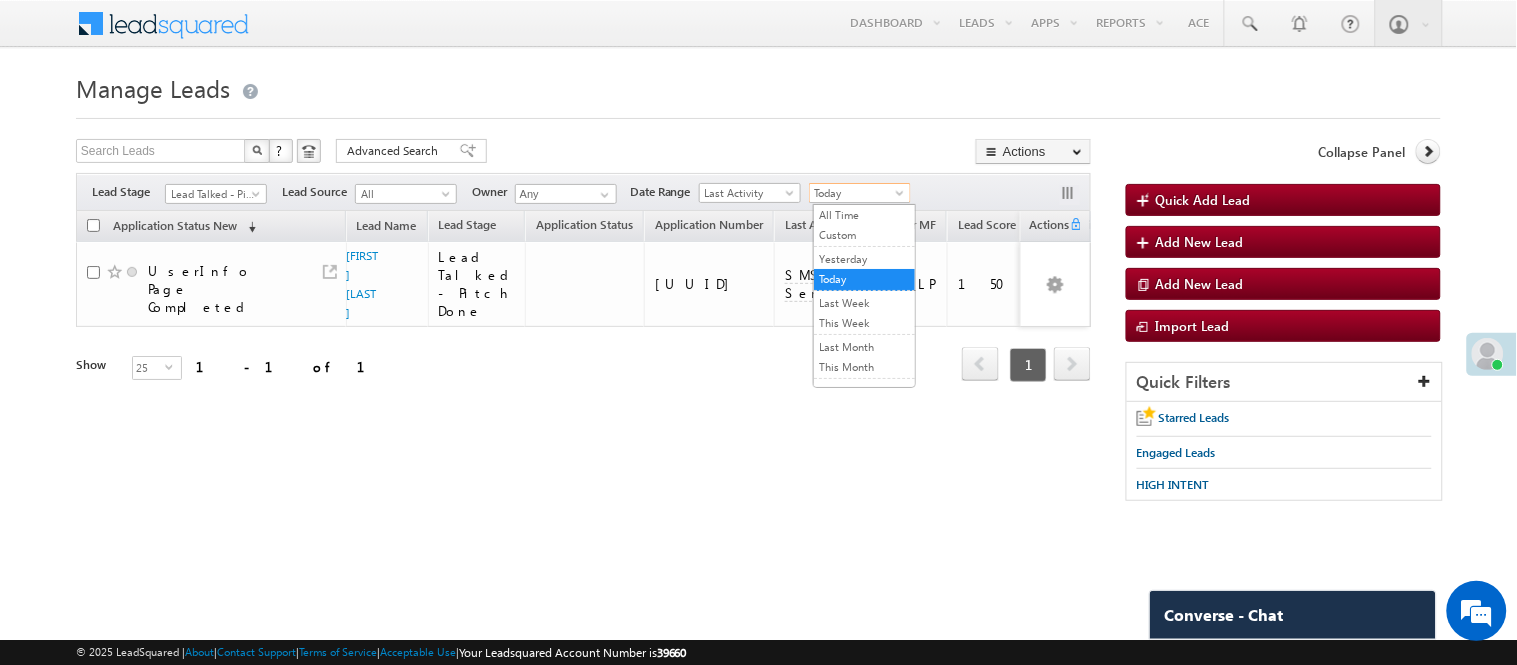 click on "Today" at bounding box center (857, 193) 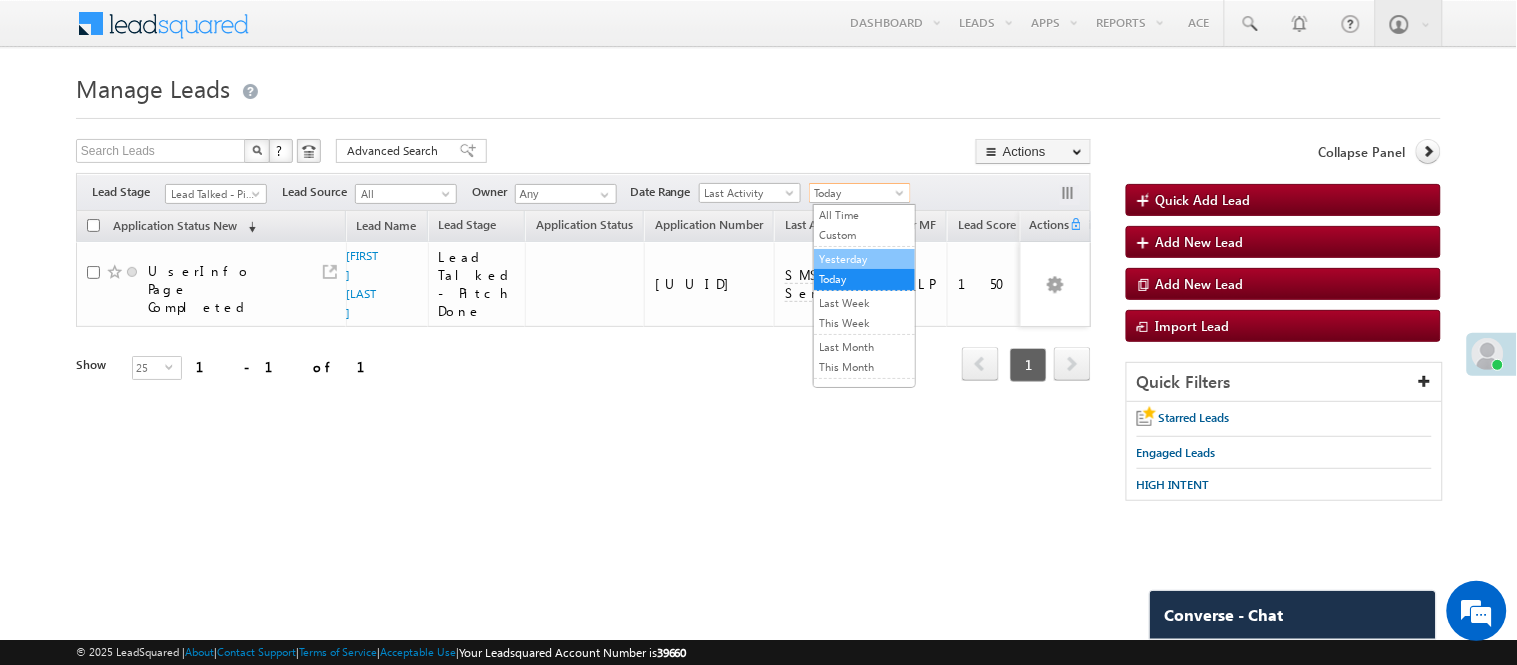 click on "Yesterday" at bounding box center (864, 259) 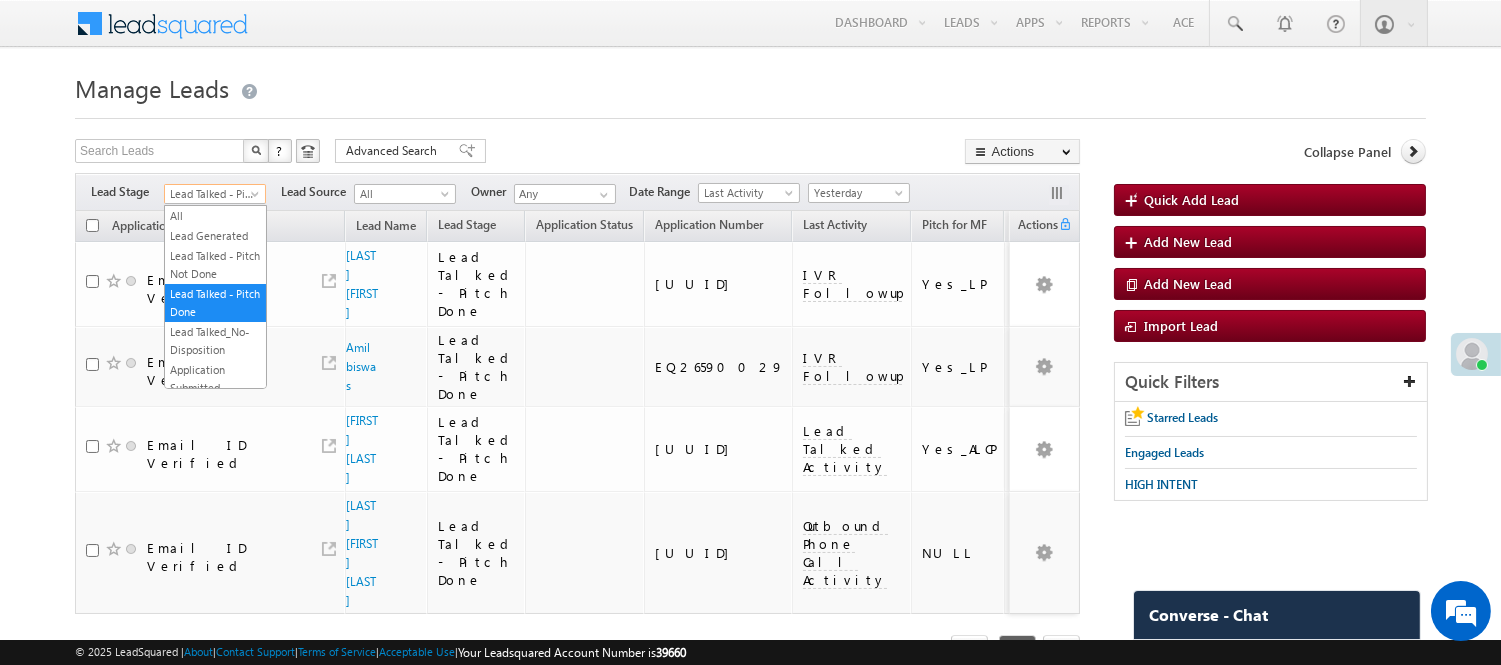 click on "Lead Talked - Pitch Done" at bounding box center [212, 194] 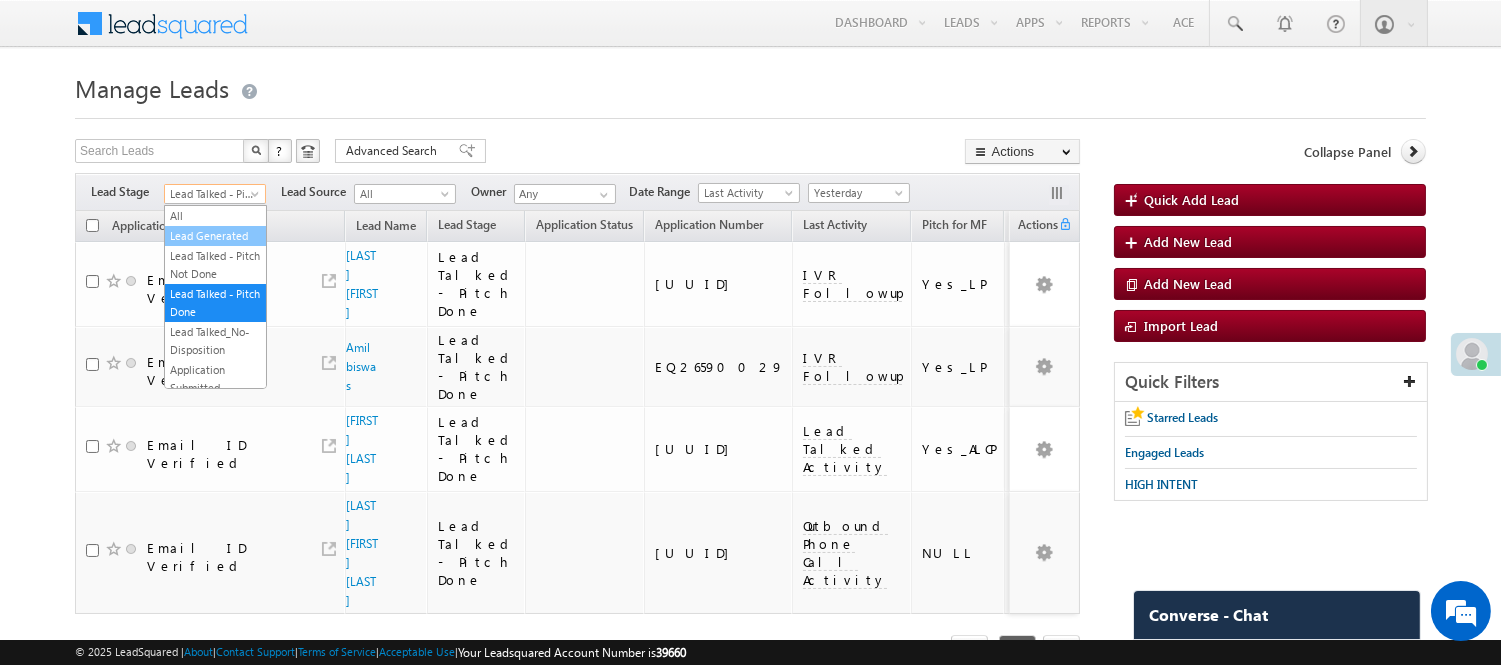 click on "Lead Generated" at bounding box center [215, 236] 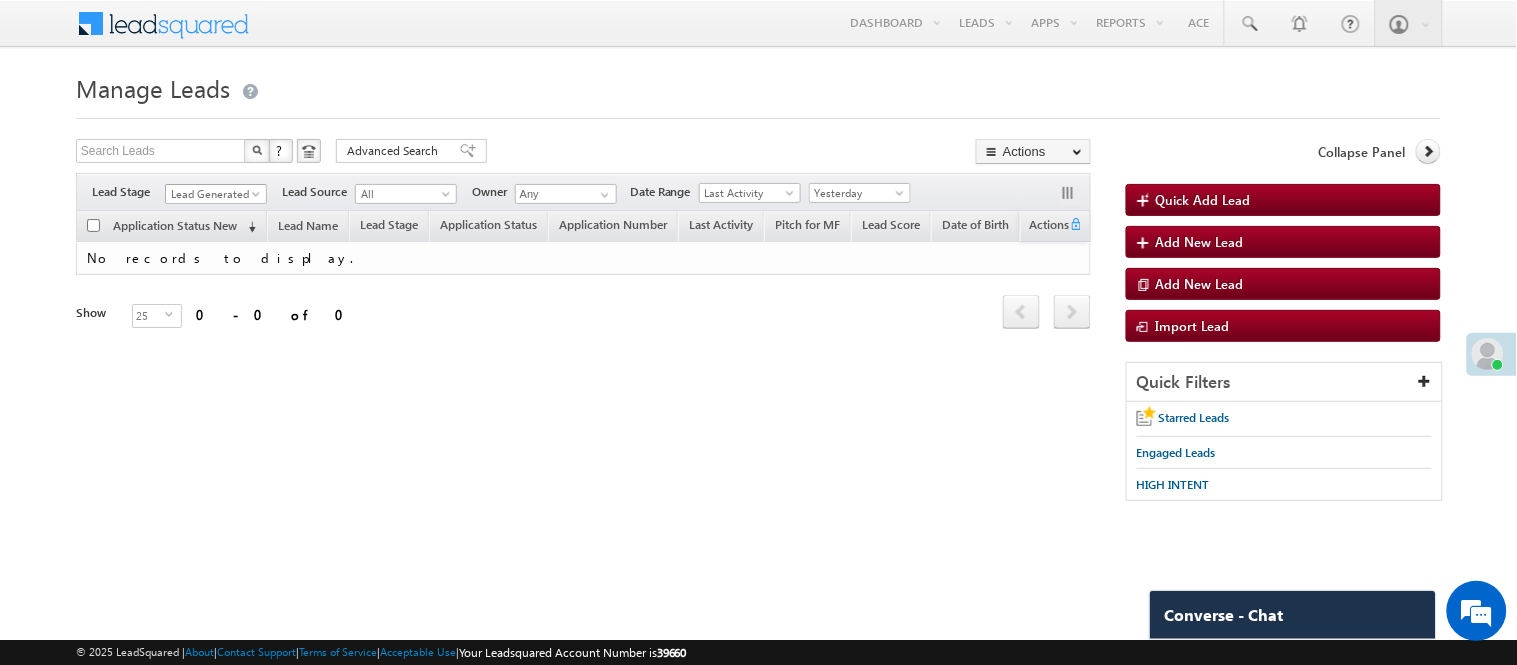drag, startPoint x: 238, startPoint y: 186, endPoint x: 240, endPoint y: 201, distance: 15.132746 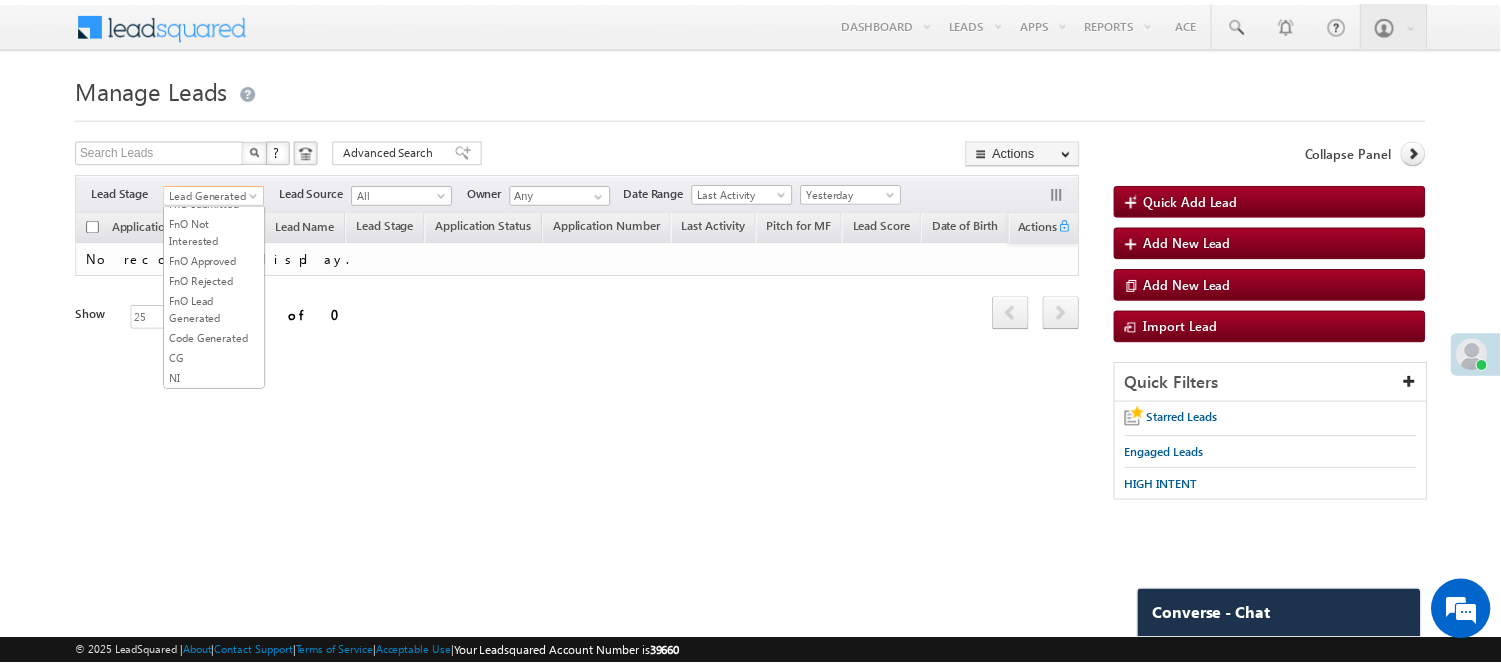 scroll, scrollTop: 496, scrollLeft: 0, axis: vertical 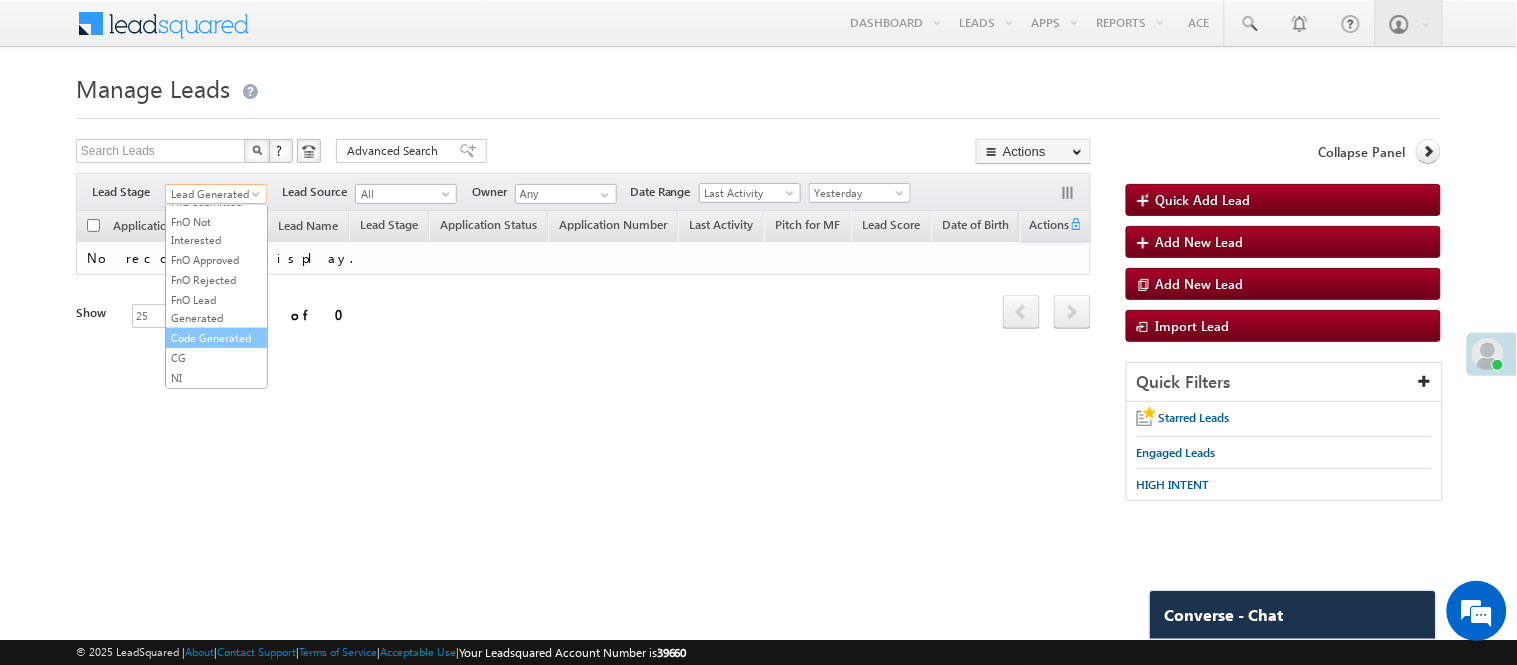click on "Code Generated" at bounding box center [216, 338] 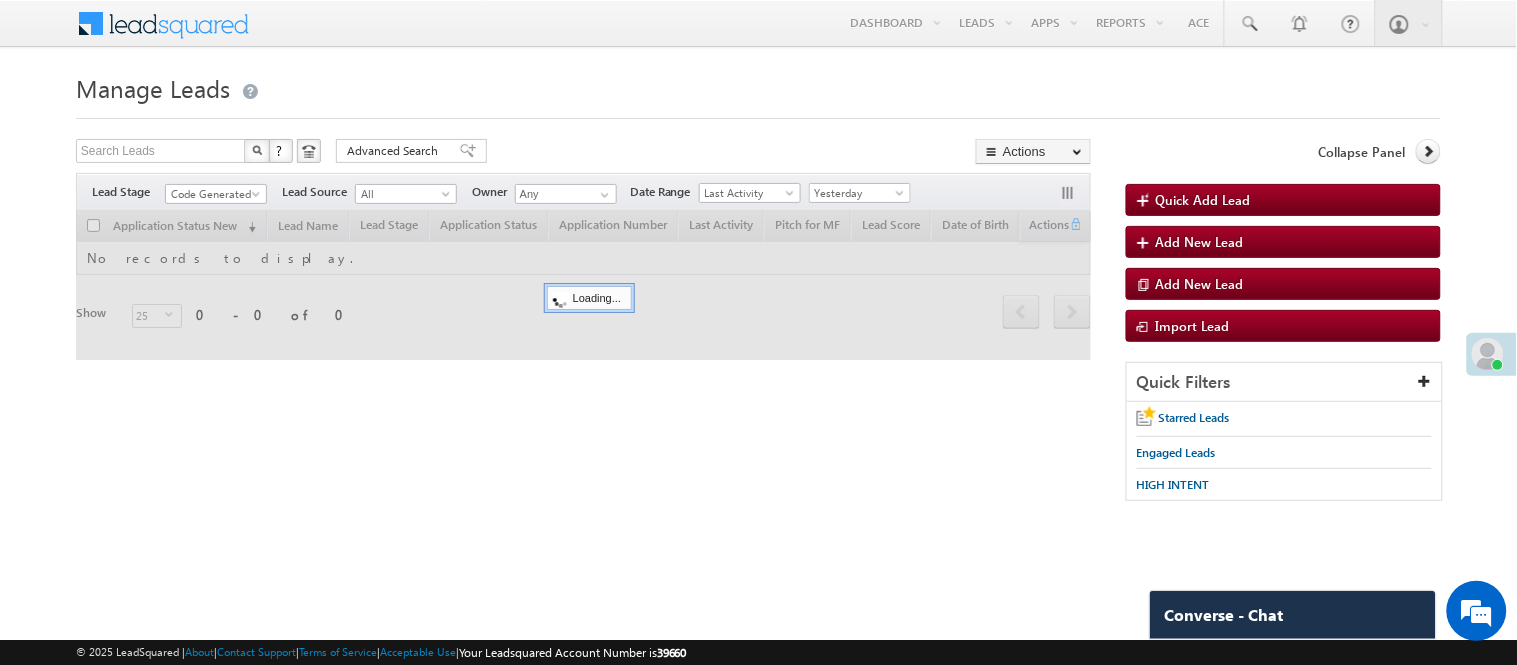 click on "Manage Leads" at bounding box center [758, 86] 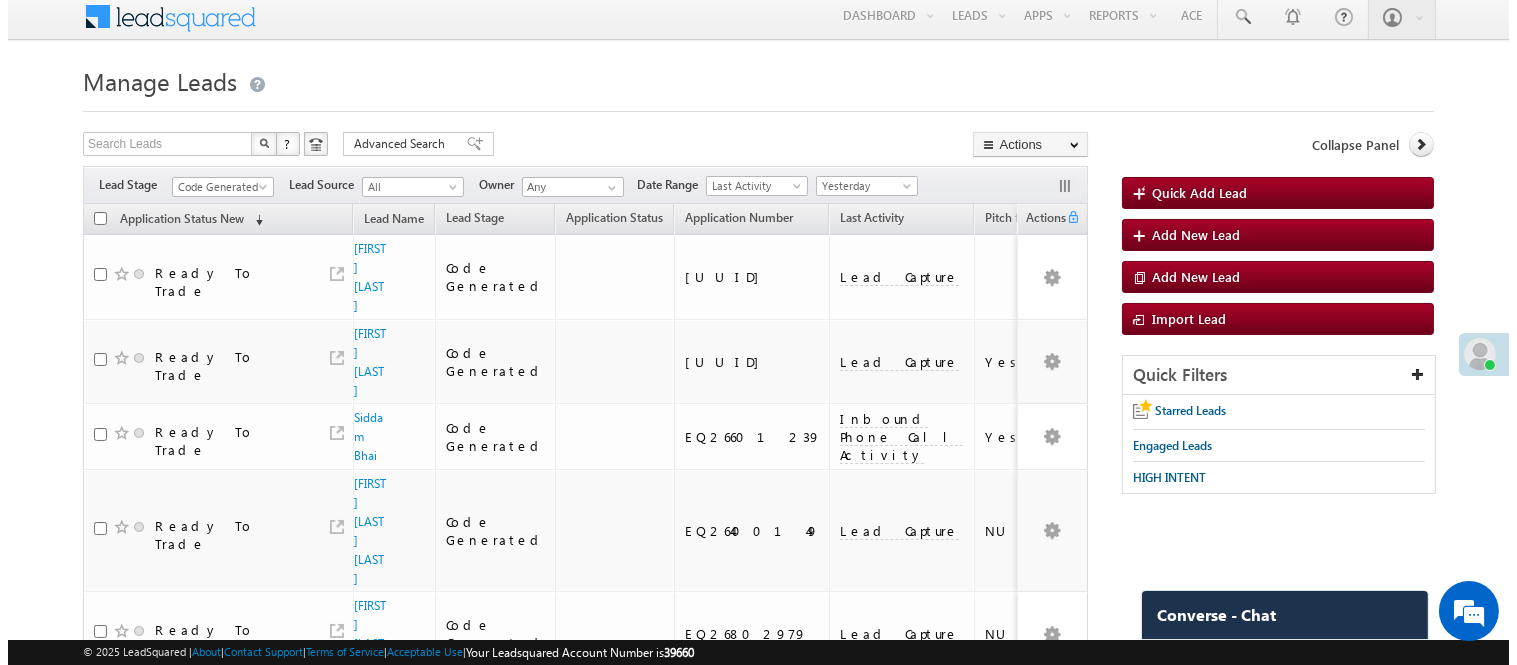 scroll, scrollTop: 0, scrollLeft: 0, axis: both 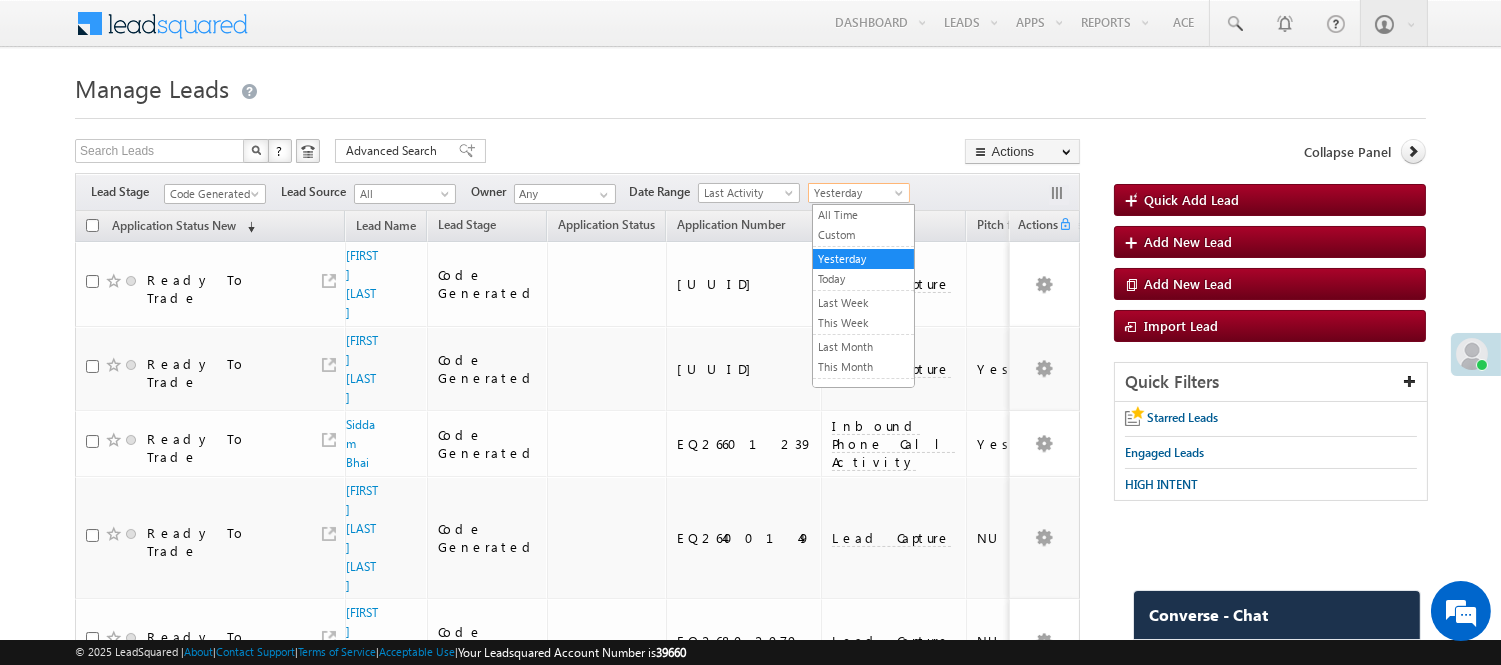 click on "Yesterday" at bounding box center [856, 193] 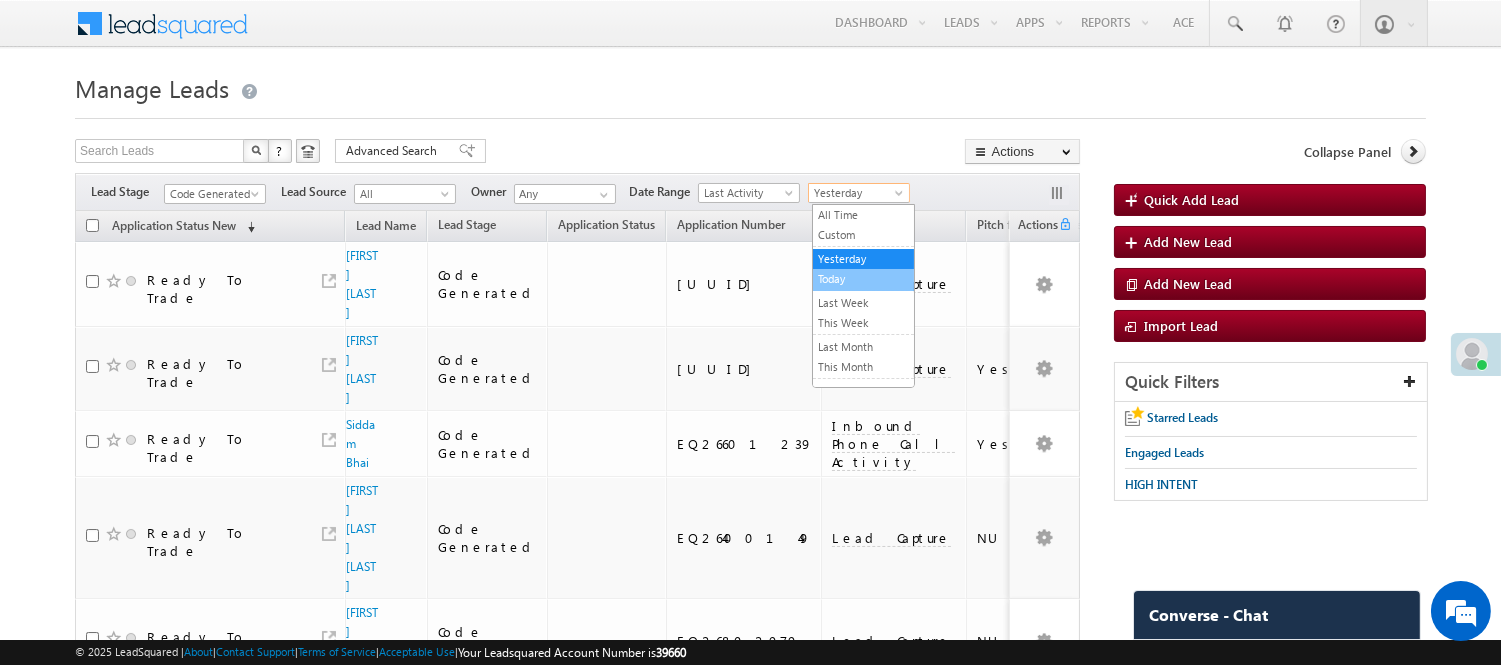 click on "Today" at bounding box center [863, 279] 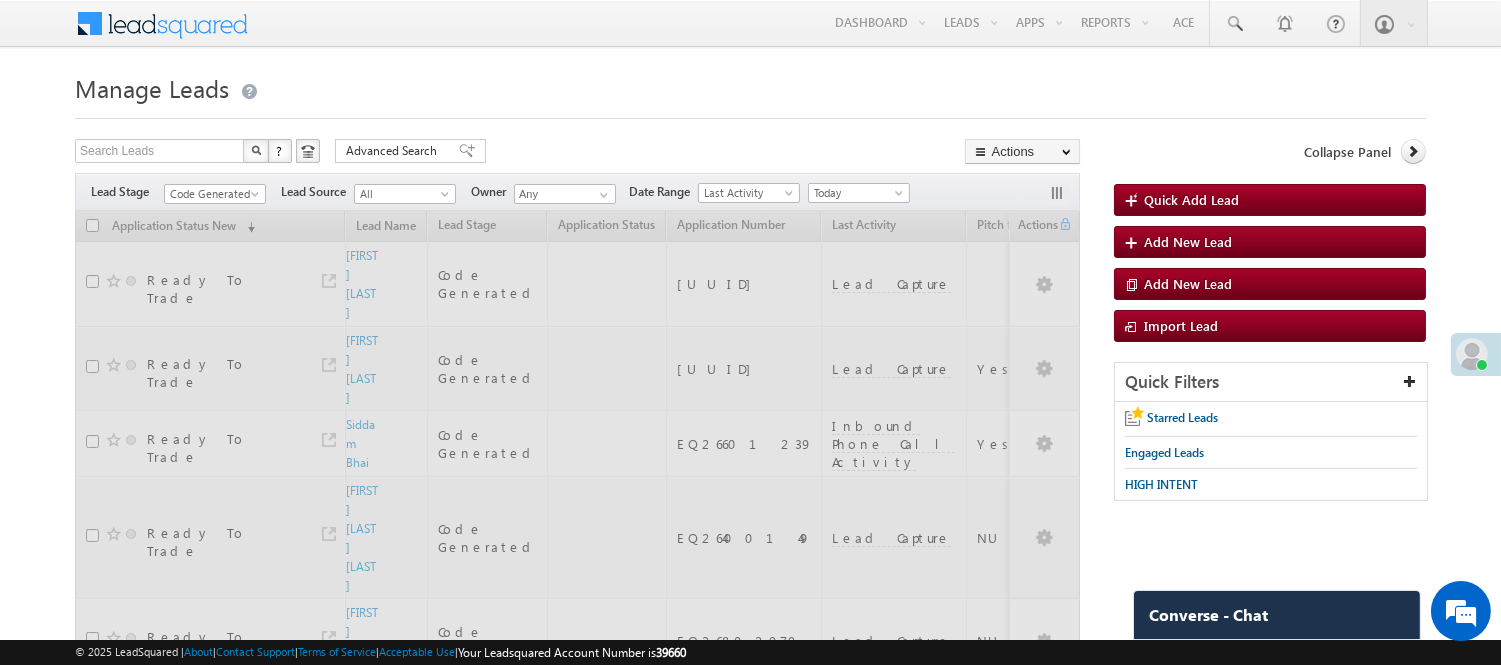 click on "Manage Leads" at bounding box center [750, 86] 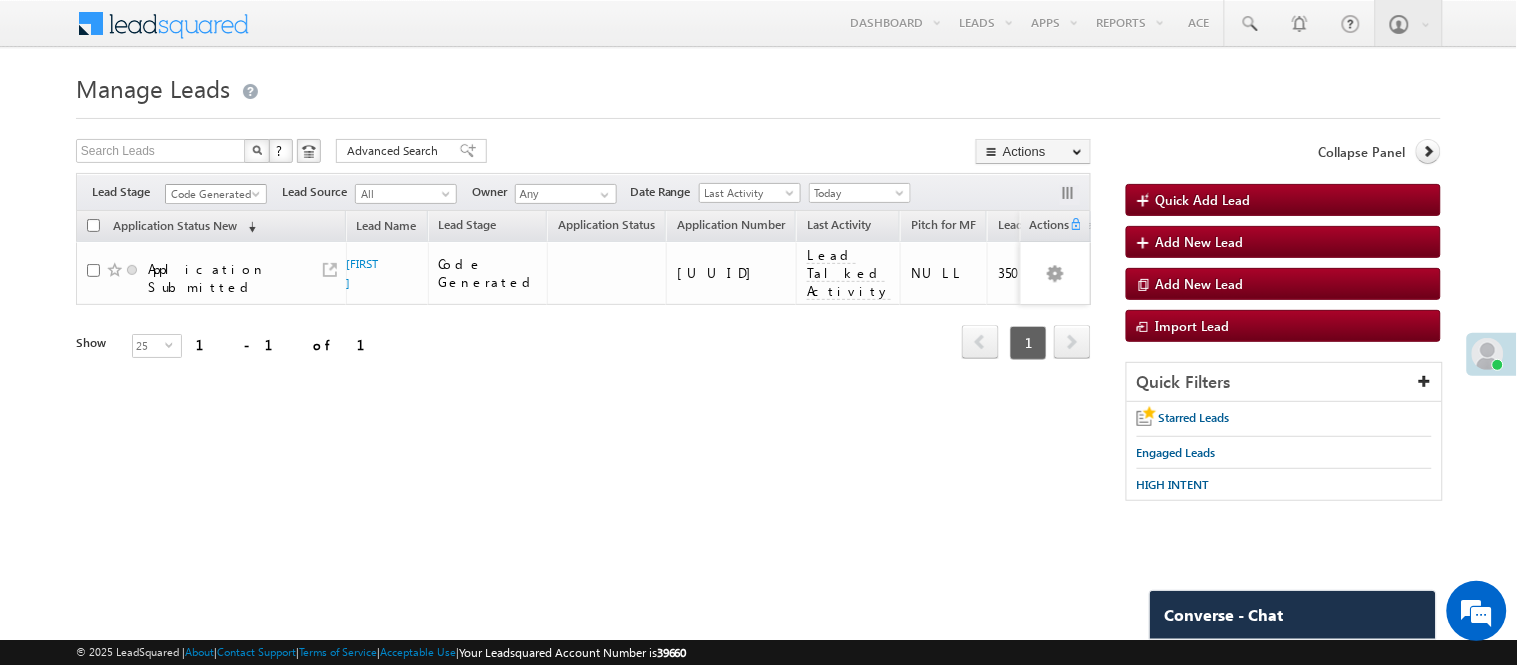click on "Code Generated" at bounding box center [213, 194] 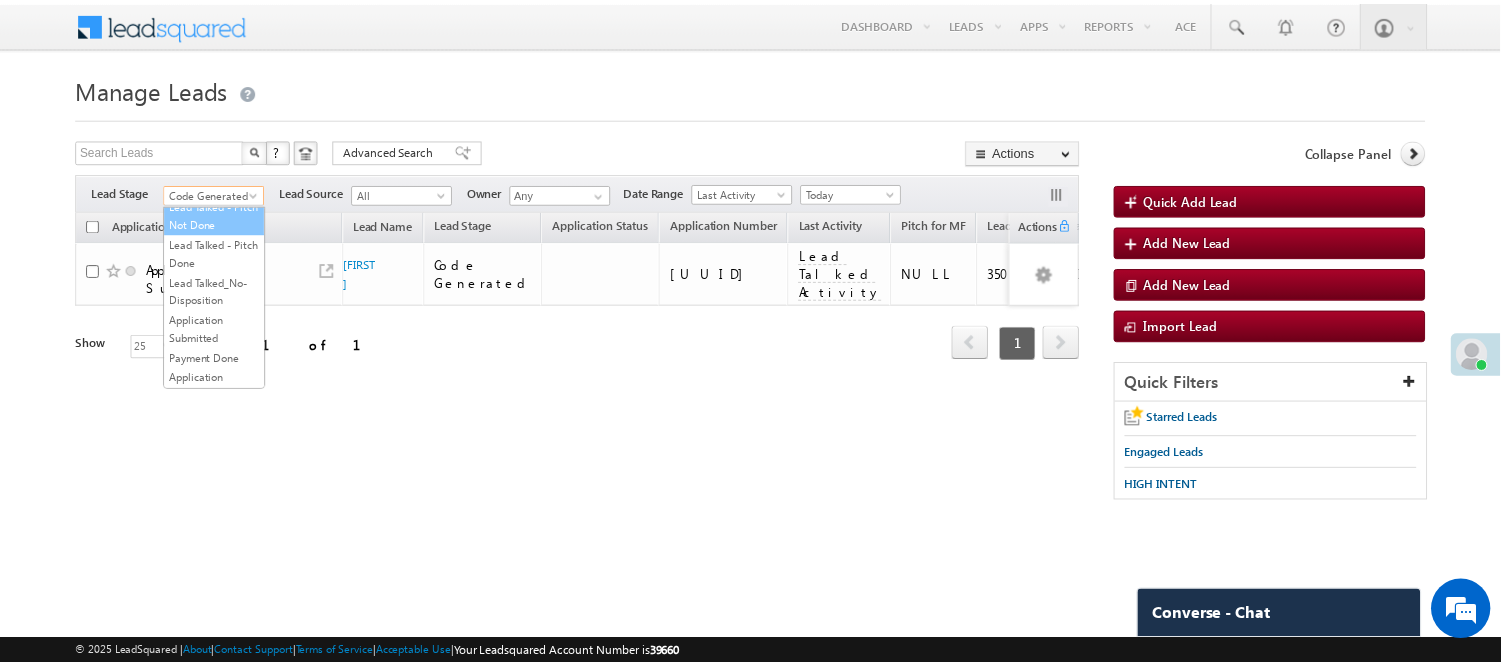 scroll, scrollTop: 0, scrollLeft: 0, axis: both 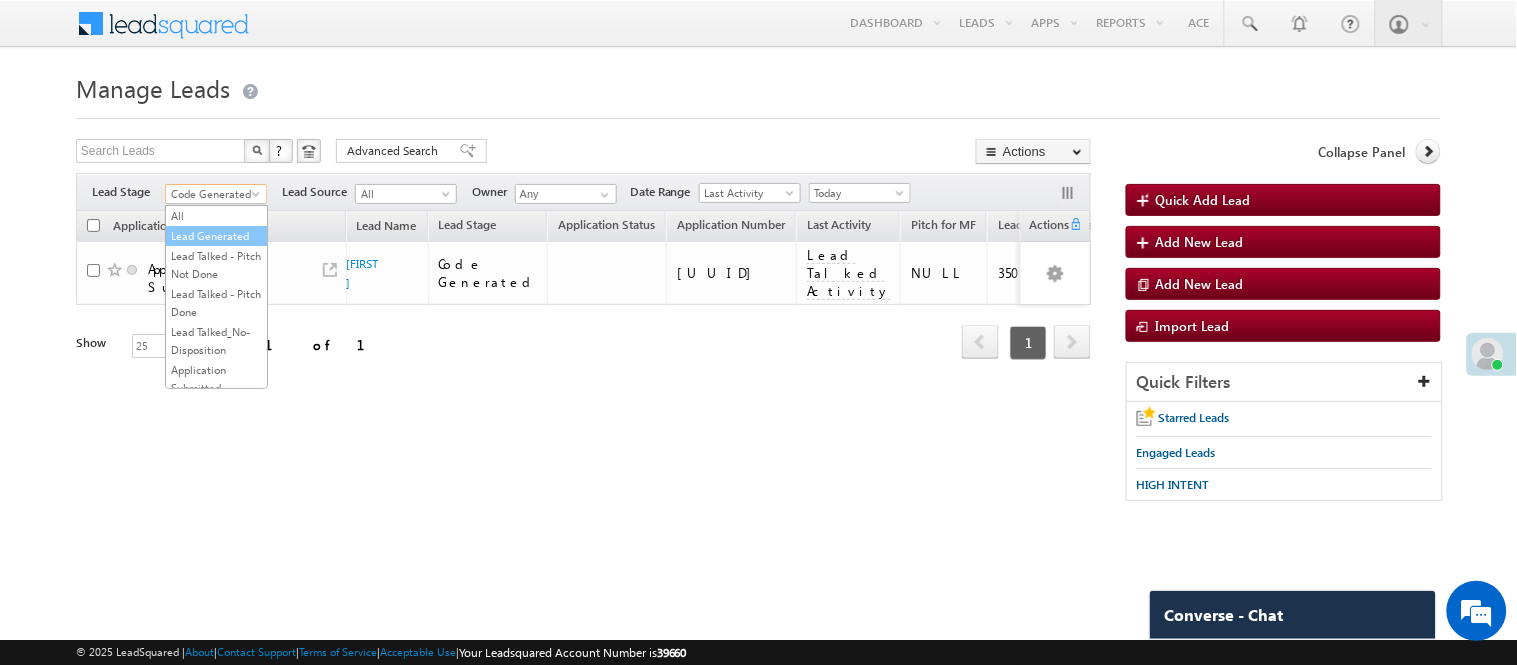 click on "Lead Generated" at bounding box center (216, 236) 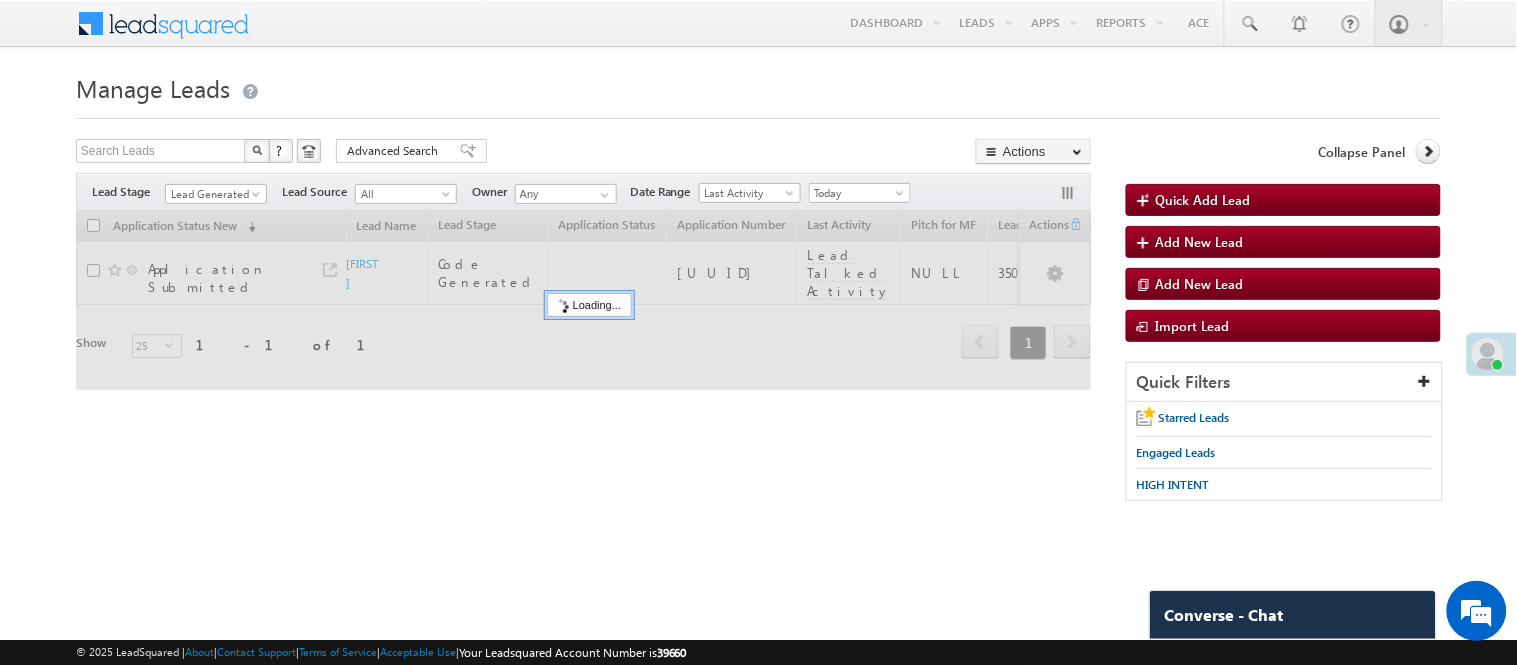 click on "Menu
[FIRST] [LAST] [LAST]
[FIRST] .[LAST] [EMAIL]" at bounding box center [758, 283] 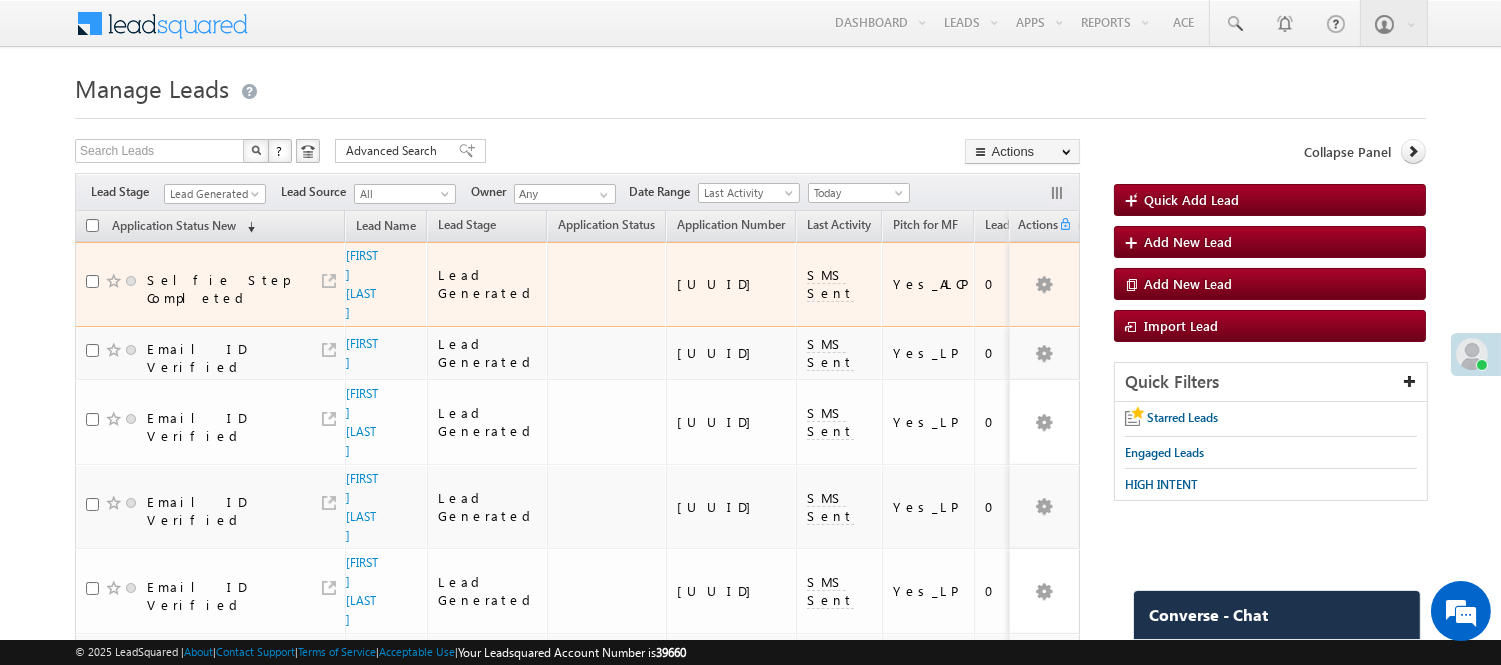 scroll, scrollTop: 111, scrollLeft: 0, axis: vertical 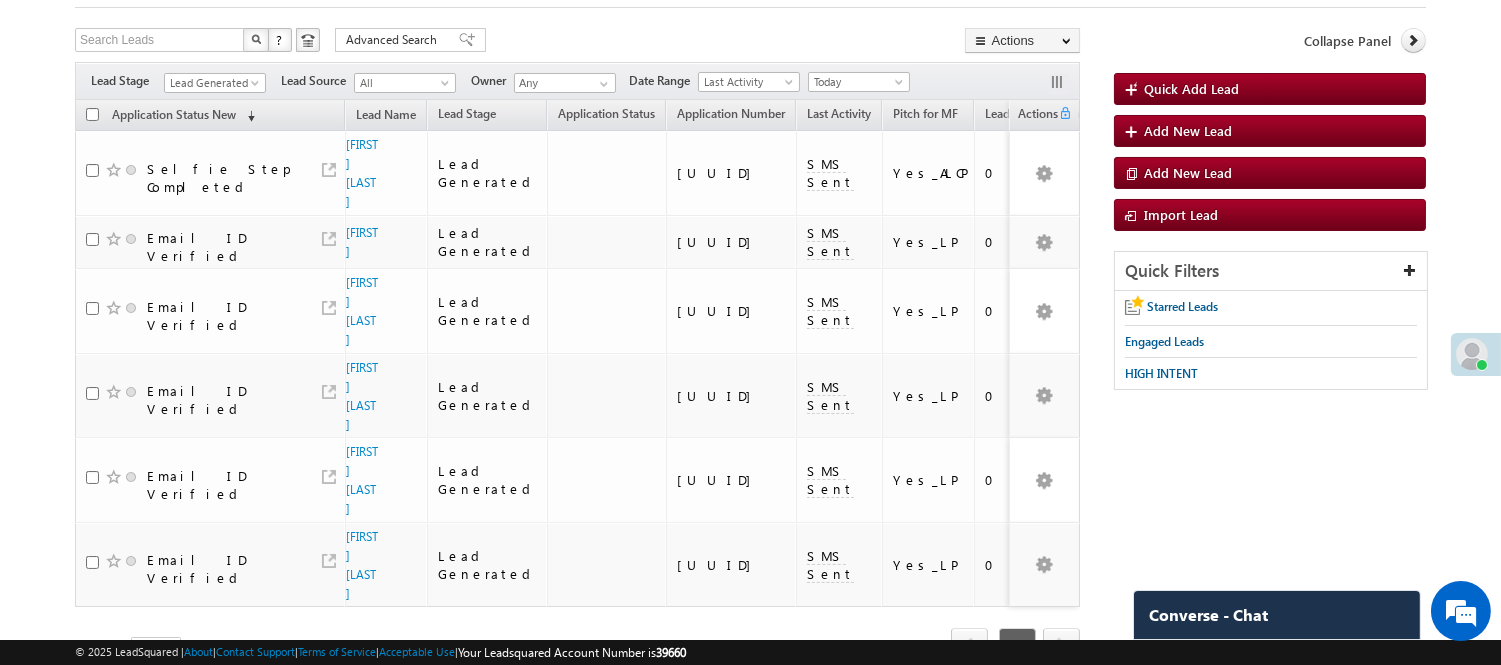 click on "Search Leads X ?   6 results found
Advanced Search
Advanced Search
Advanced search results
Actions Export Leads Reset all Filters
Actions Export Leads Bulk Update Send Email Add to List Add Activity Change Owner Change Stage Delete Merge Leads" at bounding box center (577, 42) 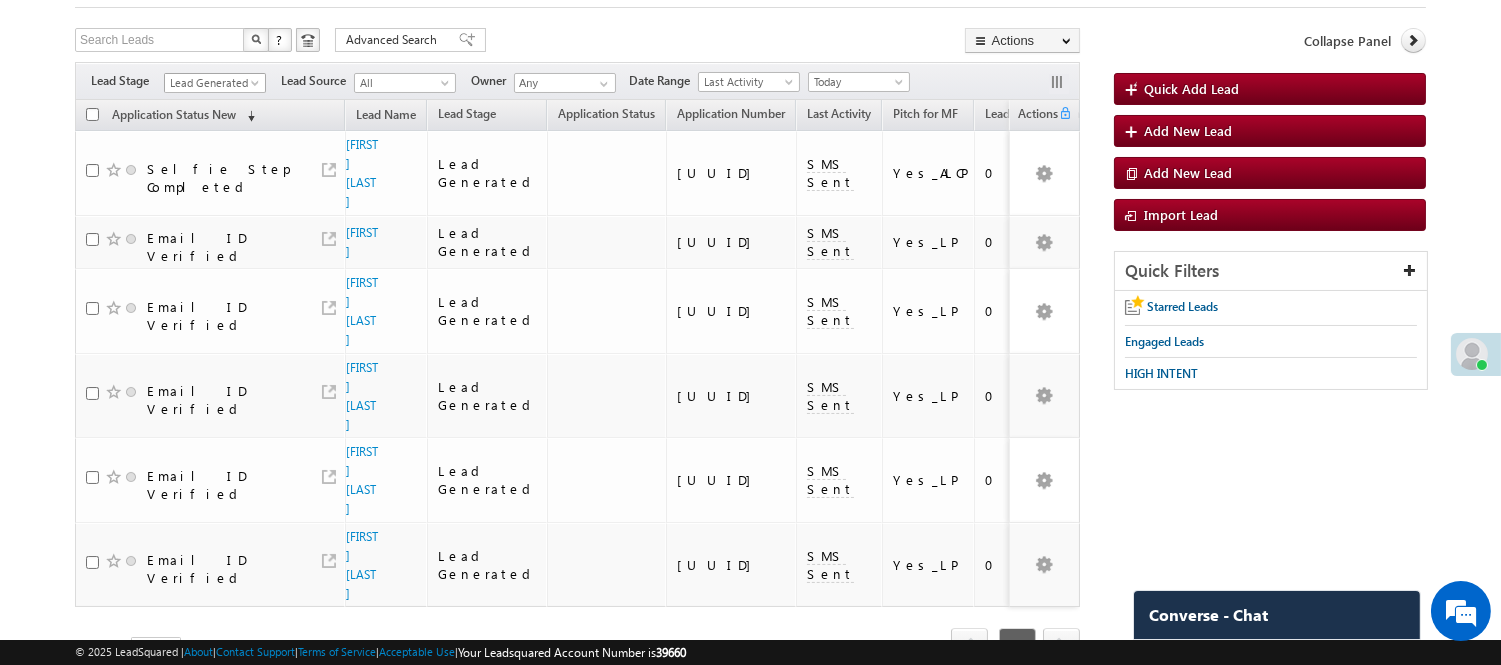 click on "Lead Generated" at bounding box center [212, 83] 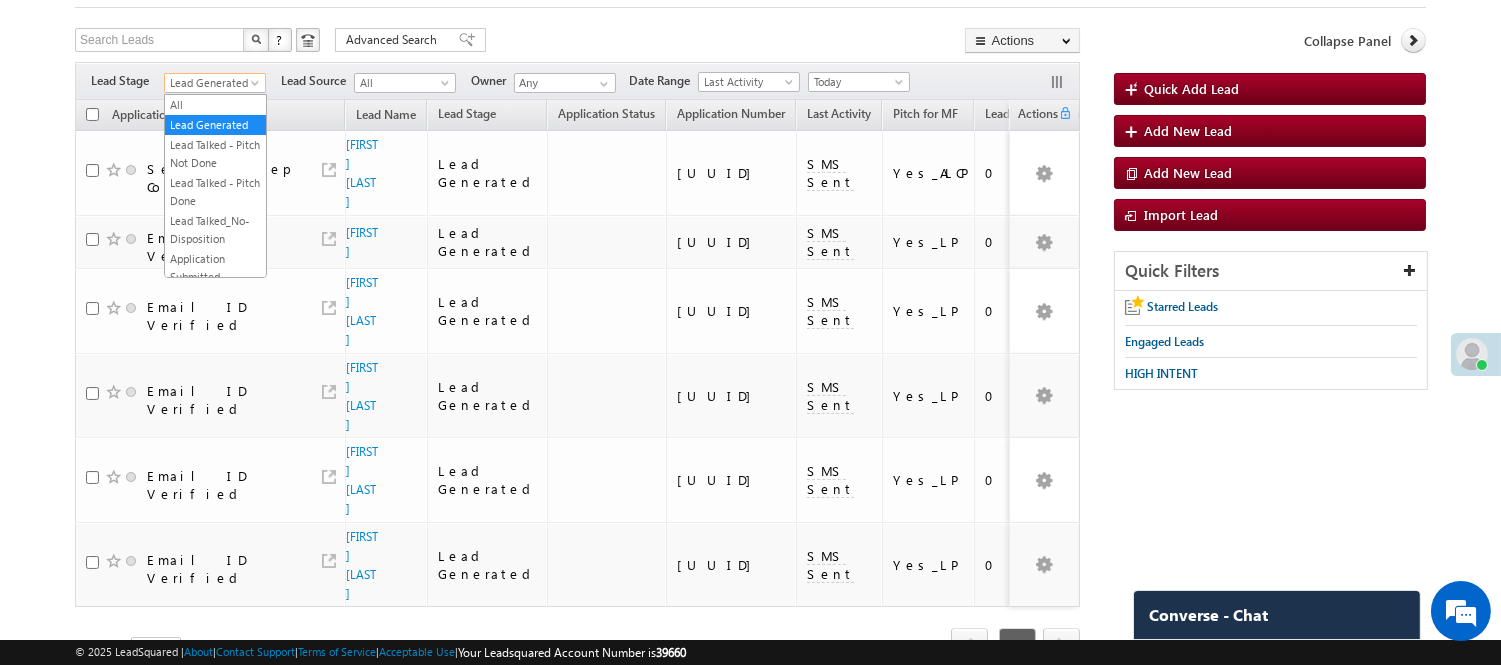 click on "Lead Generated" at bounding box center (212, 83) 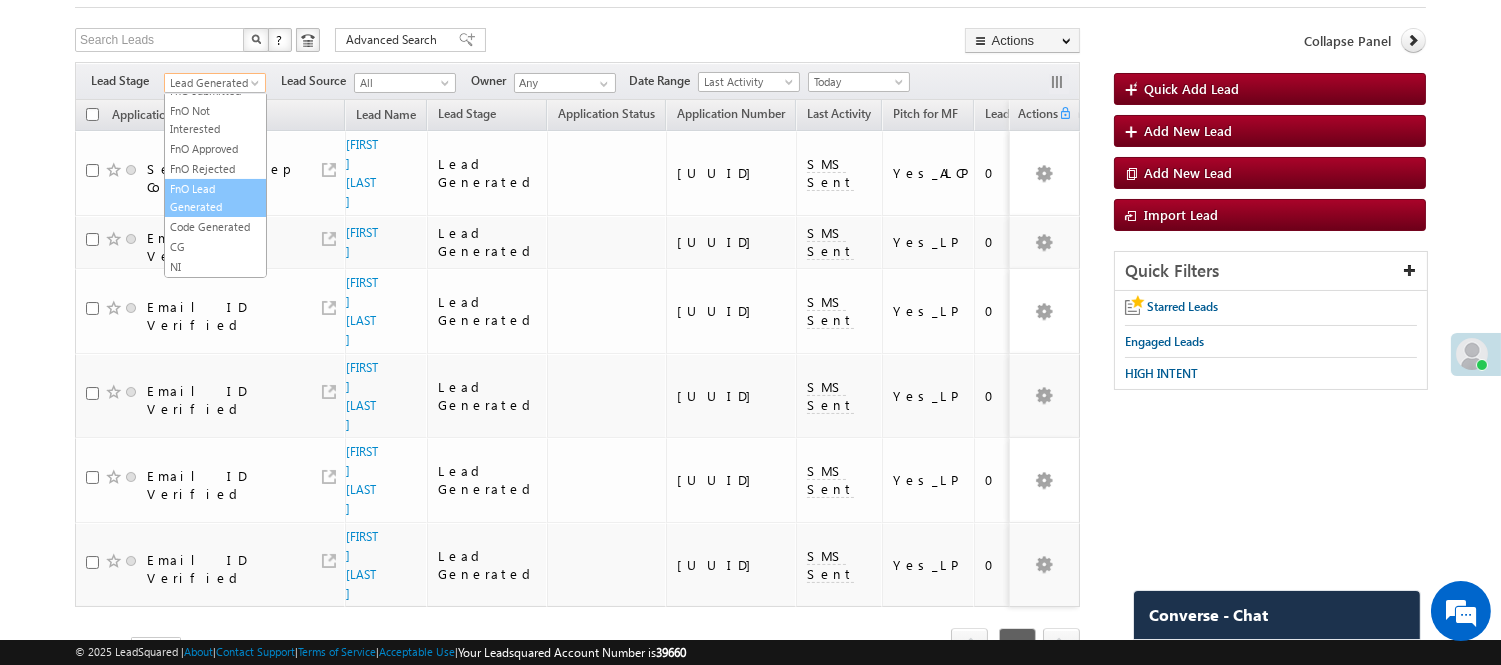 scroll, scrollTop: 496, scrollLeft: 0, axis: vertical 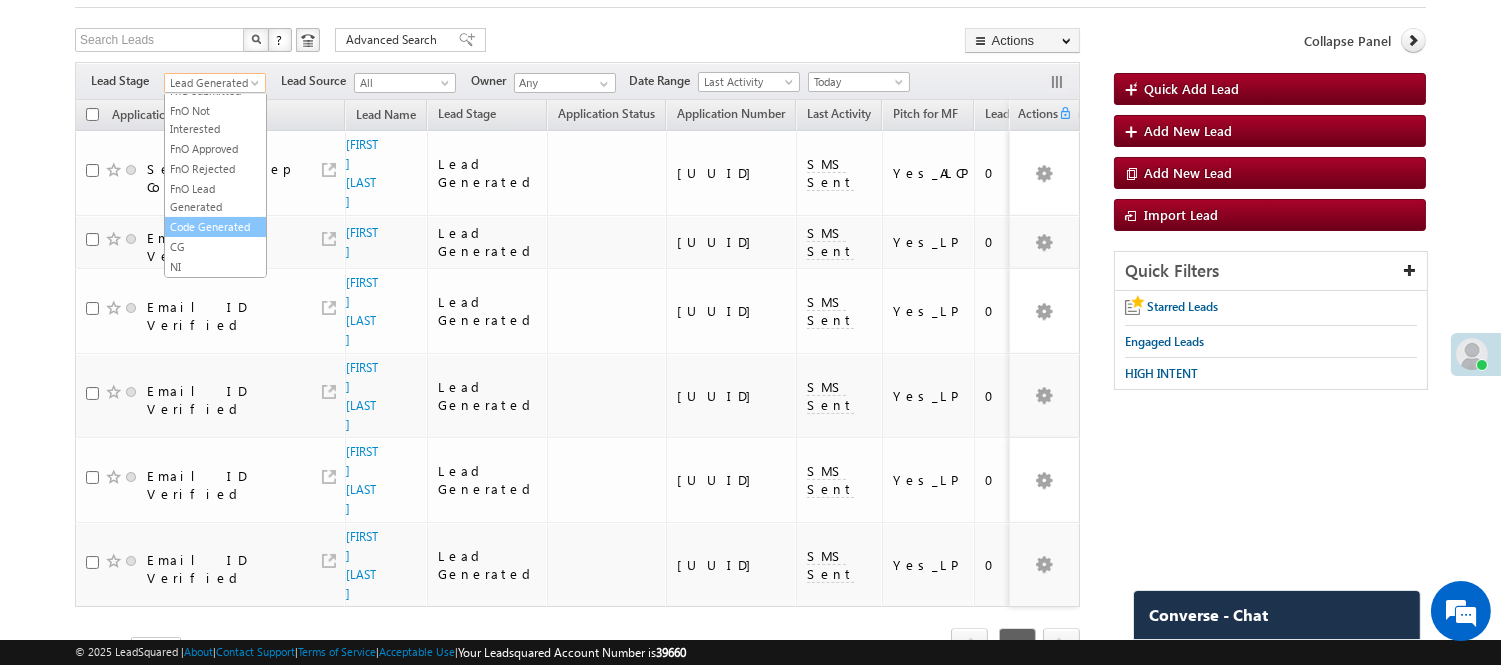 click on "Code Generated" at bounding box center (215, 227) 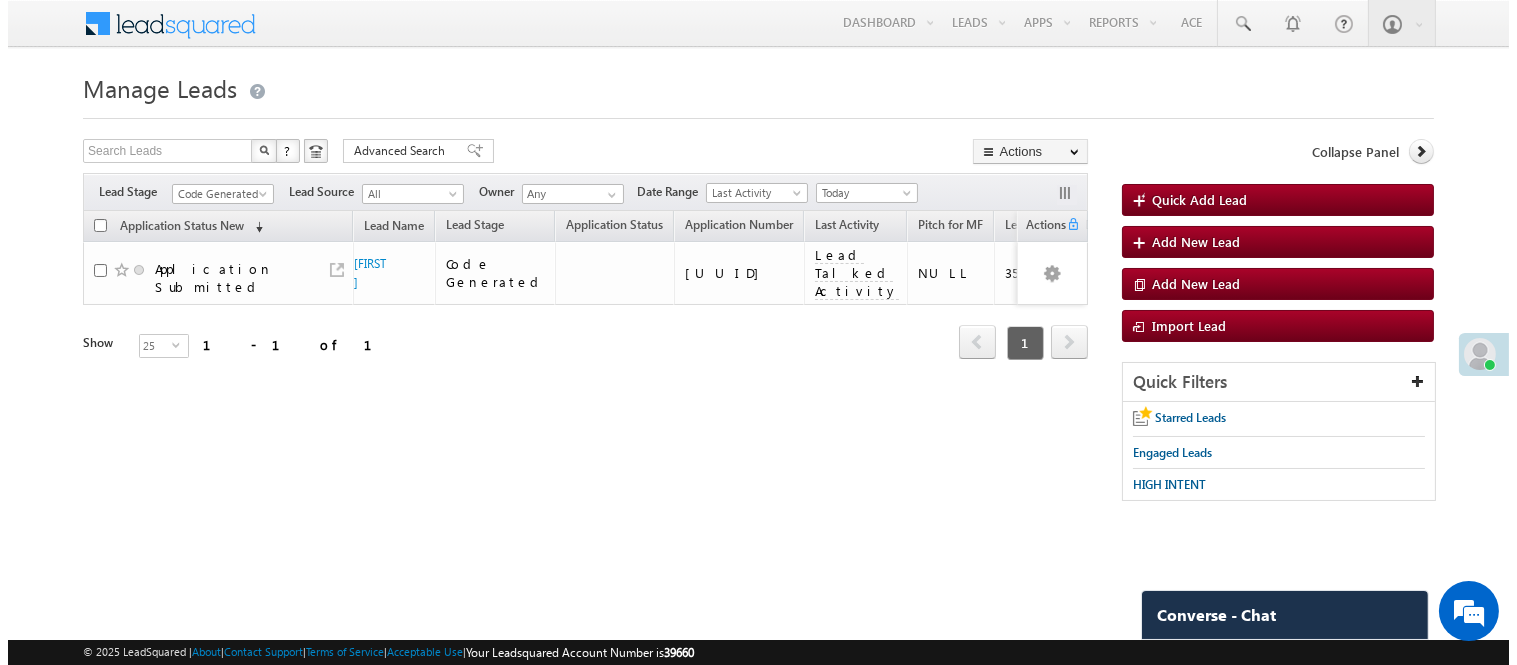 scroll, scrollTop: 0, scrollLeft: 0, axis: both 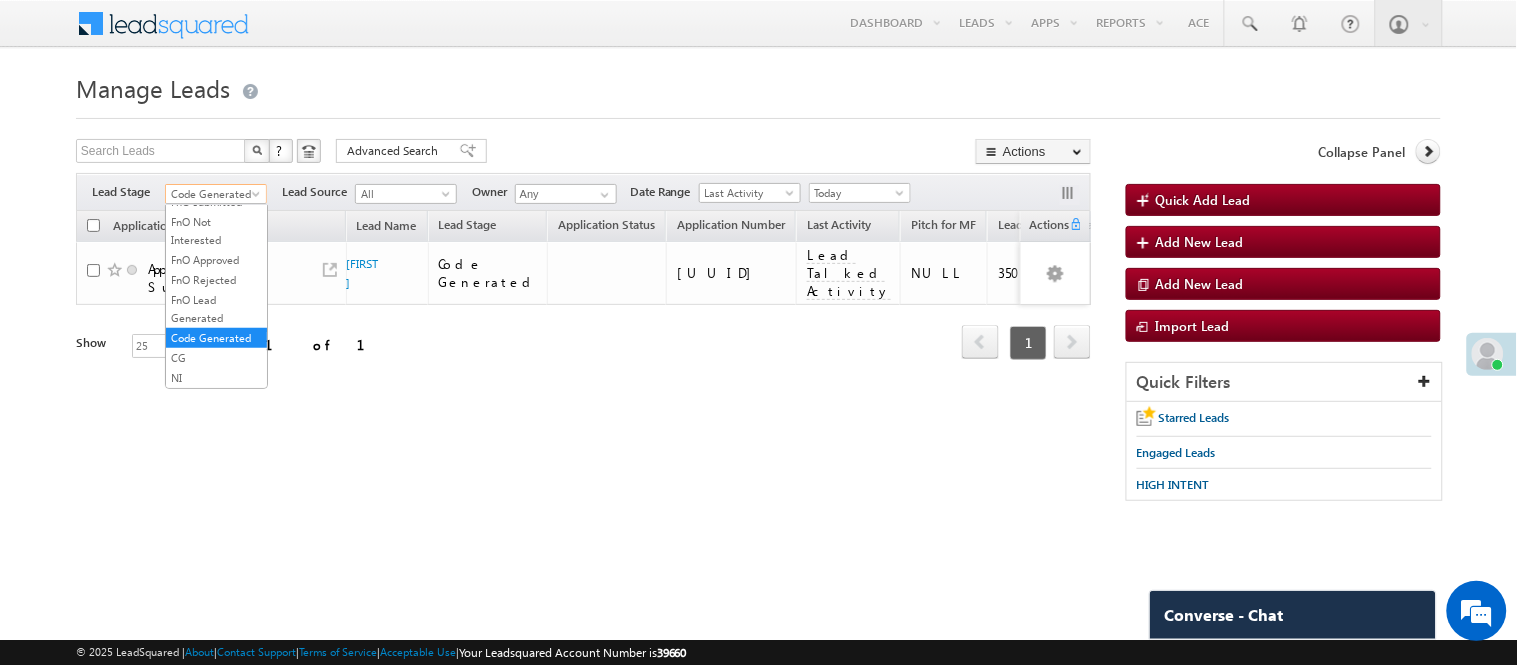 click on "Code Generated" at bounding box center [213, 194] 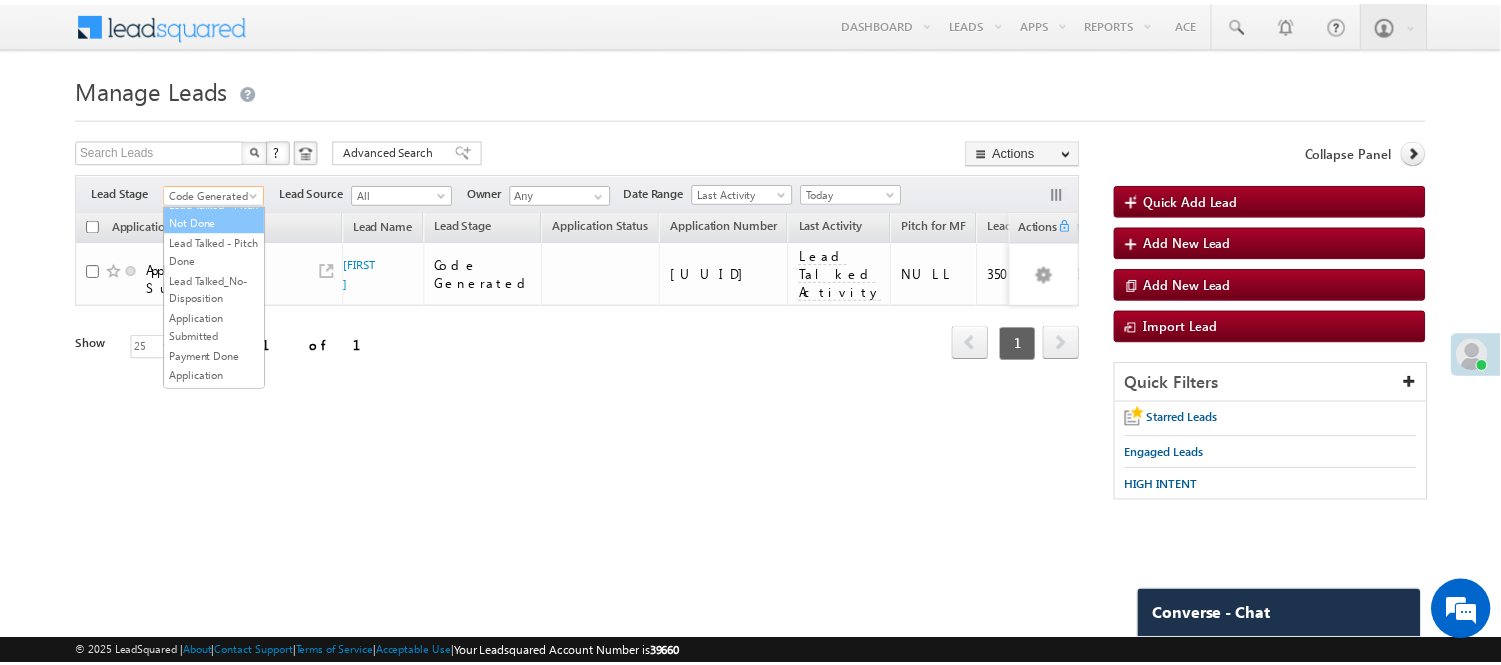 scroll, scrollTop: 0, scrollLeft: 0, axis: both 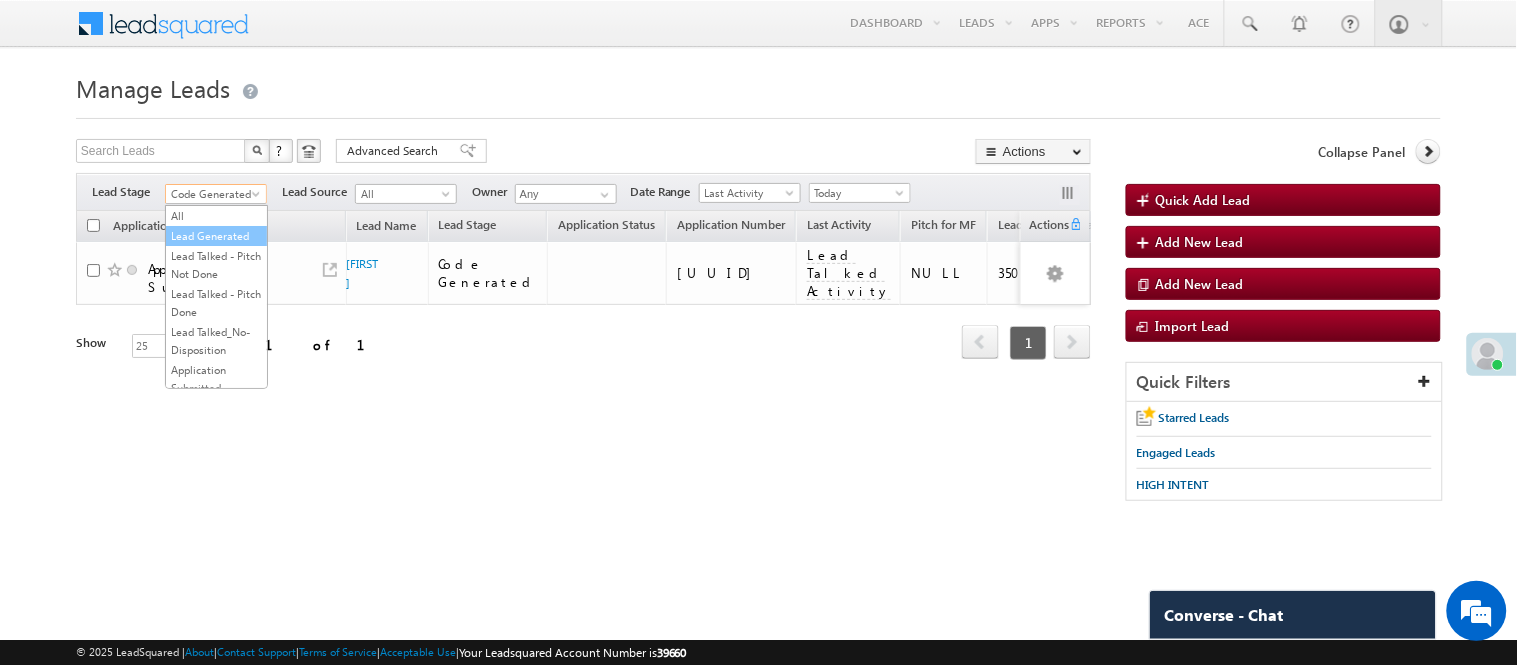 click on "Lead Generated" at bounding box center [216, 236] 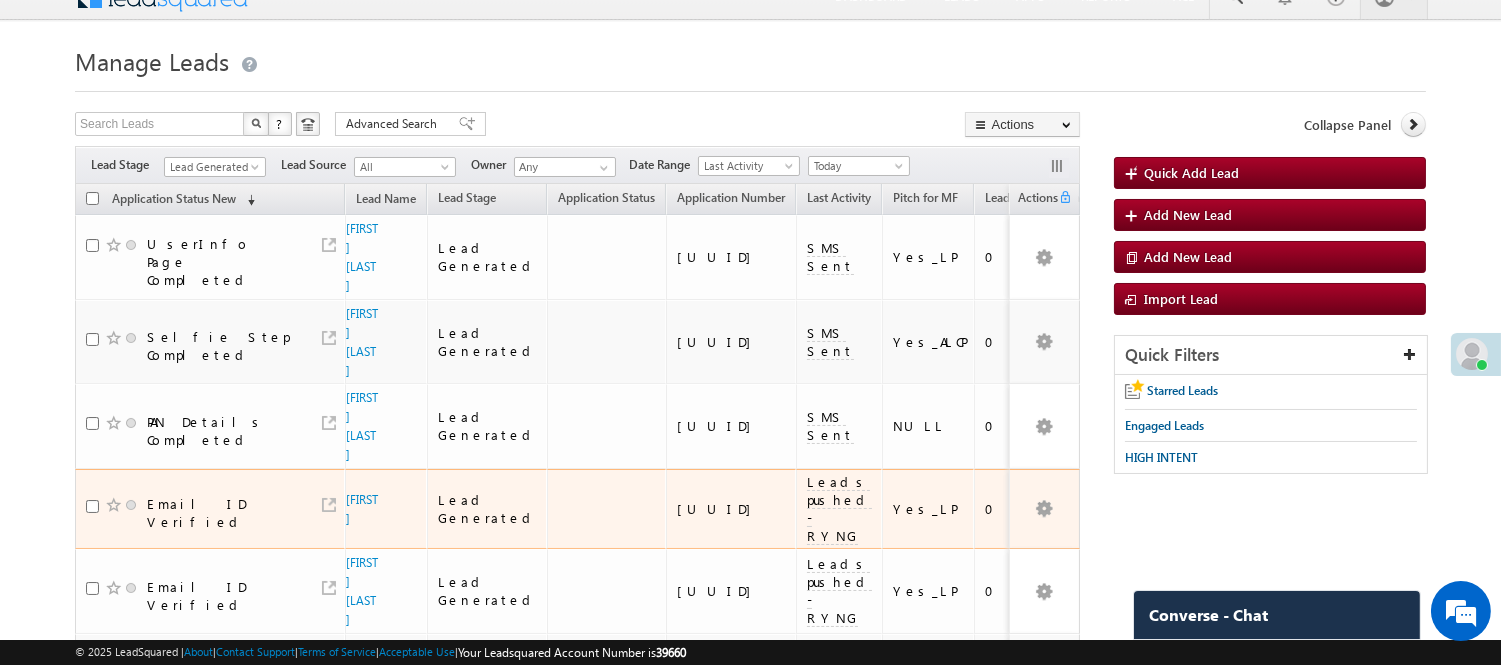 scroll, scrollTop: 0, scrollLeft: 0, axis: both 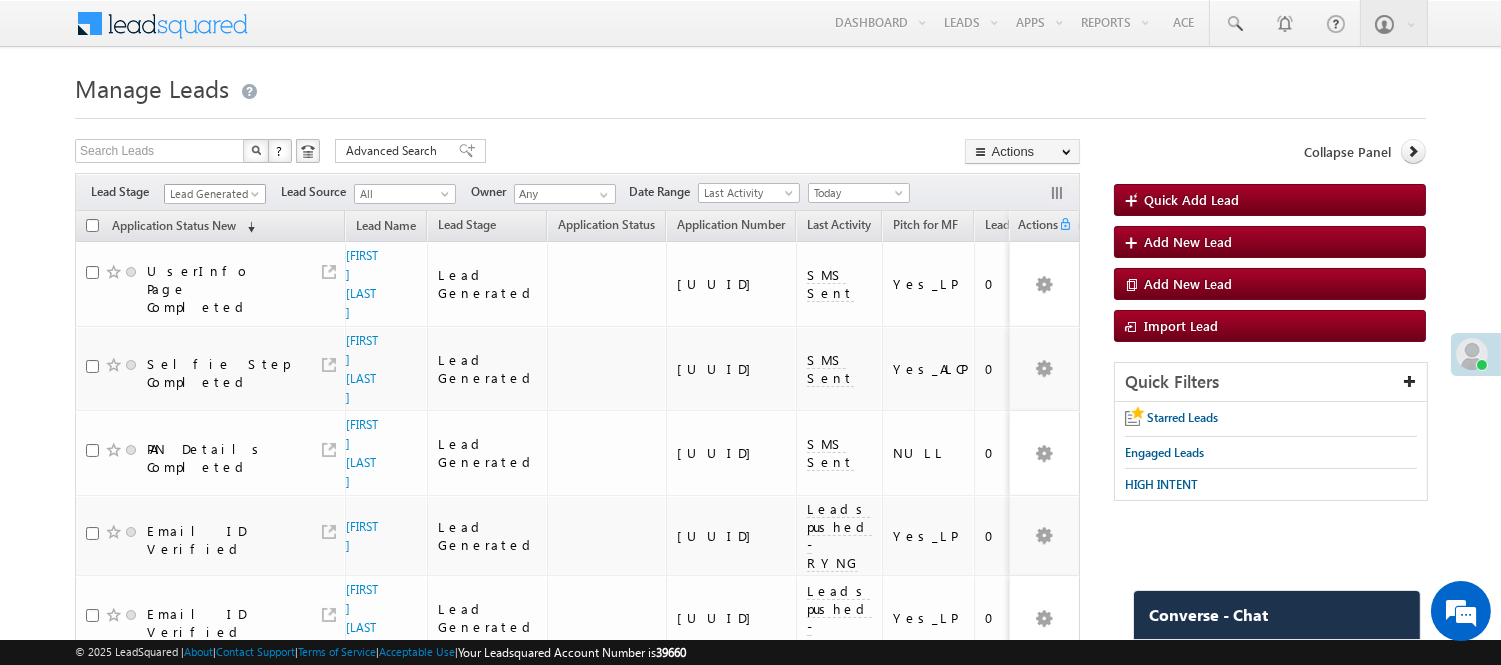 click on "Lead Generated" at bounding box center (212, 194) 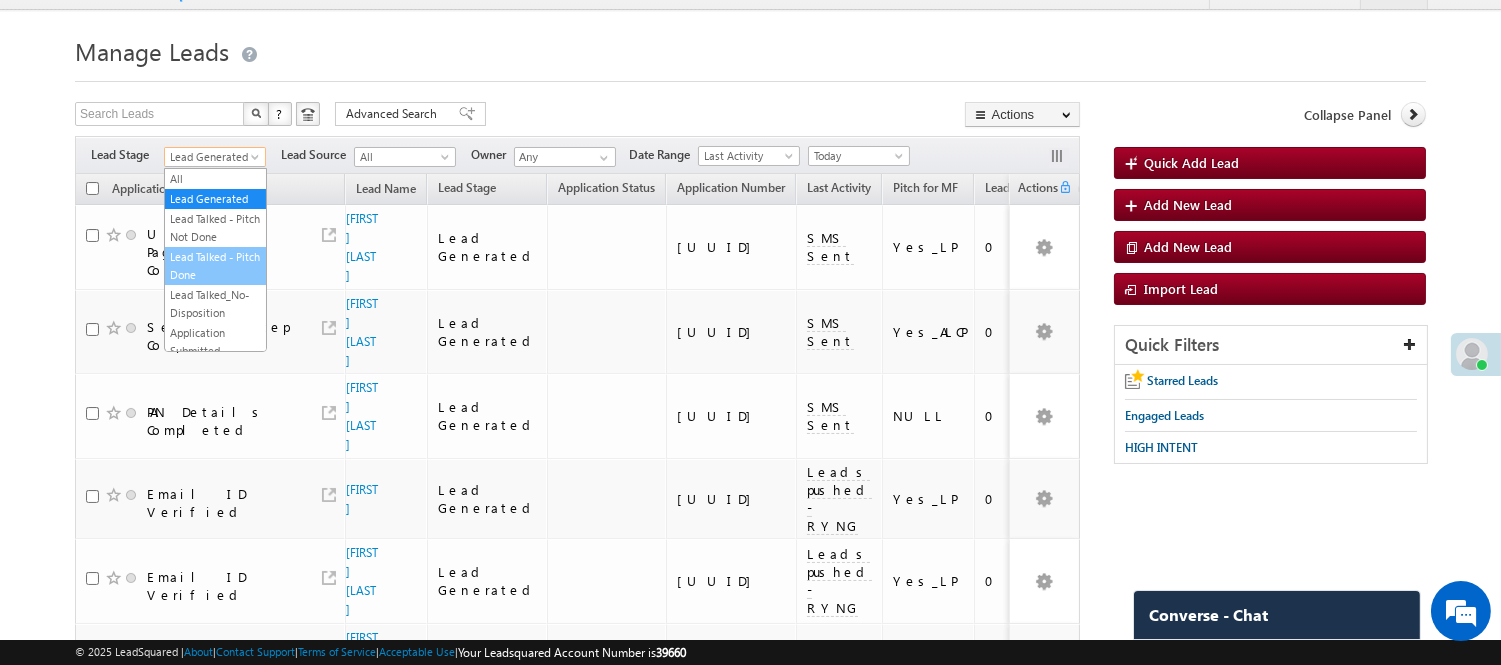 scroll, scrollTop: 0, scrollLeft: 0, axis: both 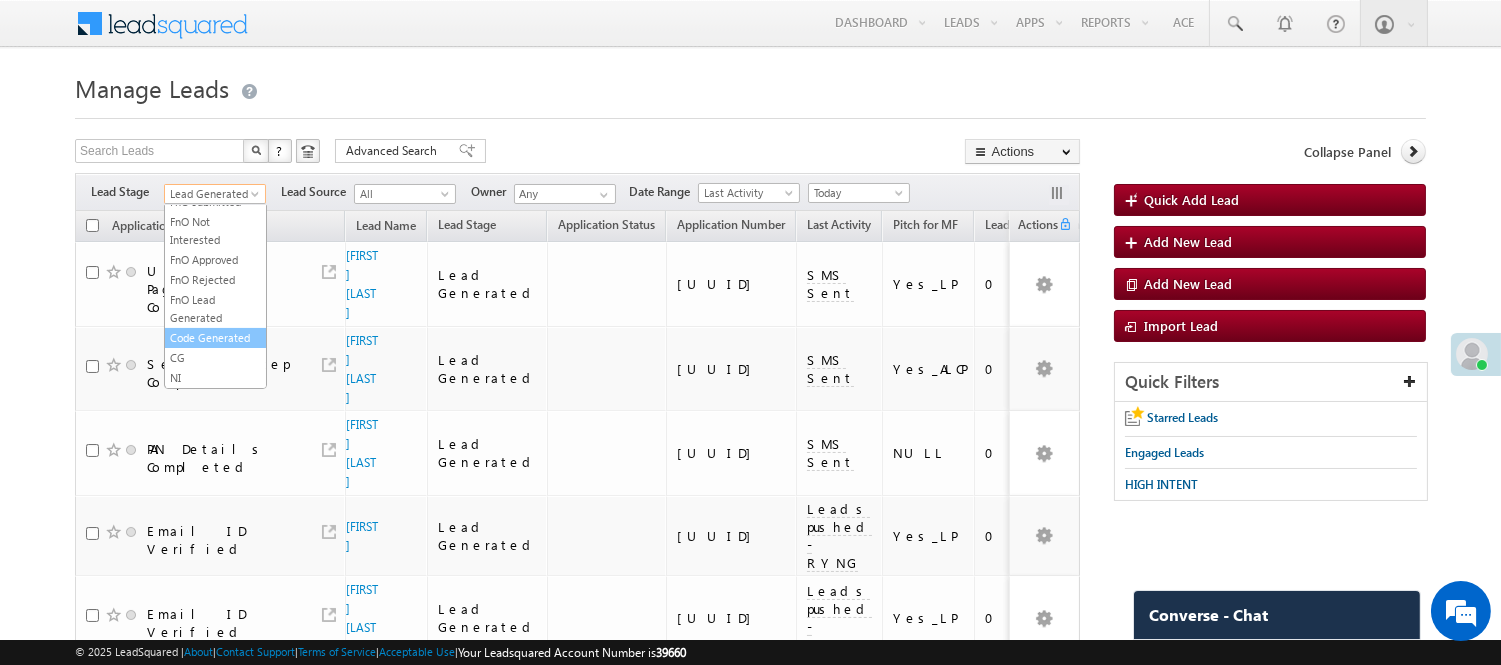 click on "Code Generated" at bounding box center [215, 338] 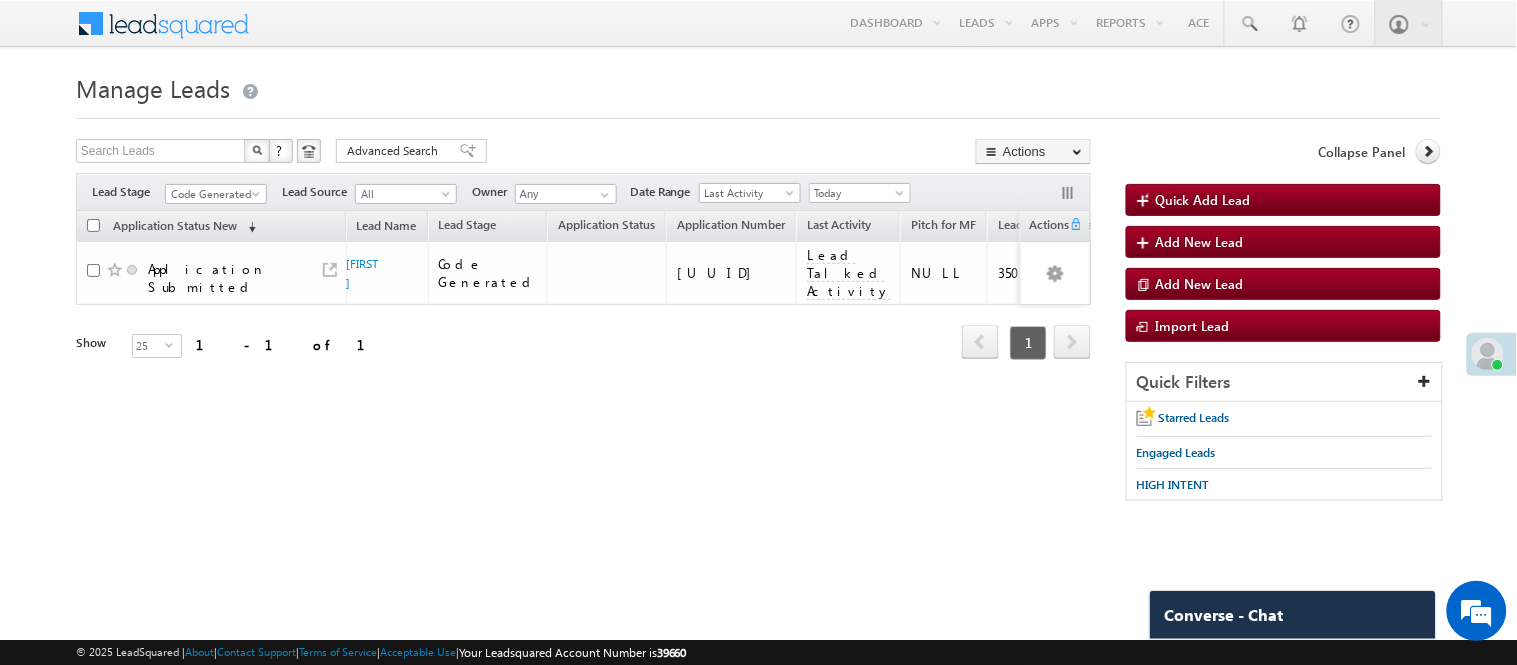 click at bounding box center (758, 112) 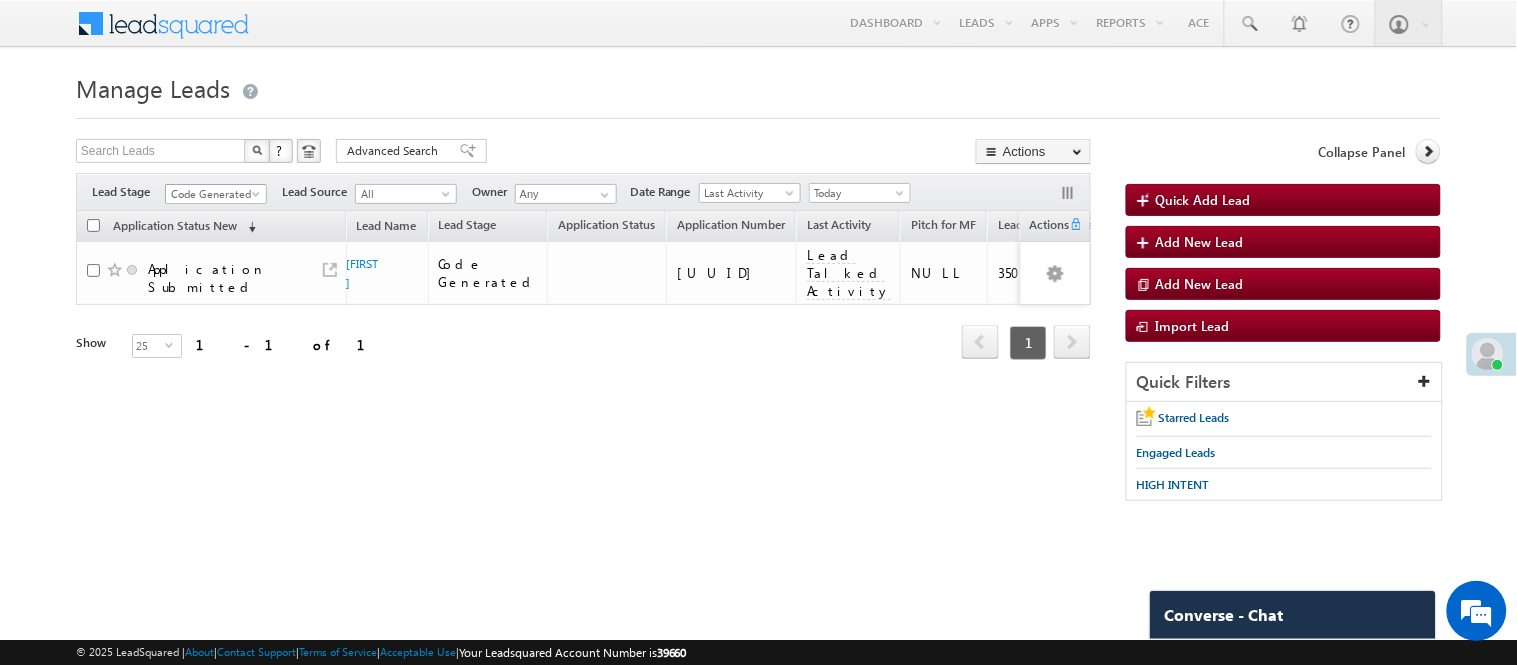 click on "Code Generated" at bounding box center [213, 194] 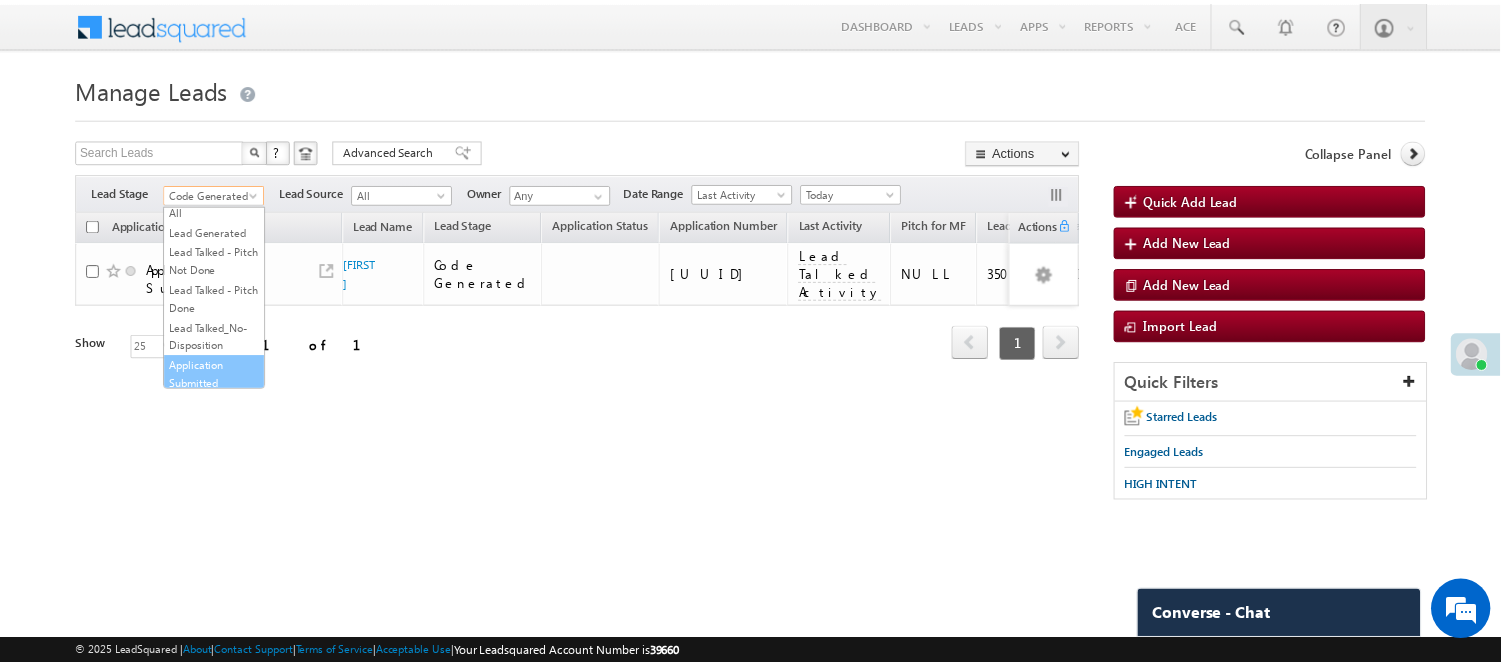 scroll, scrollTop: 0, scrollLeft: 0, axis: both 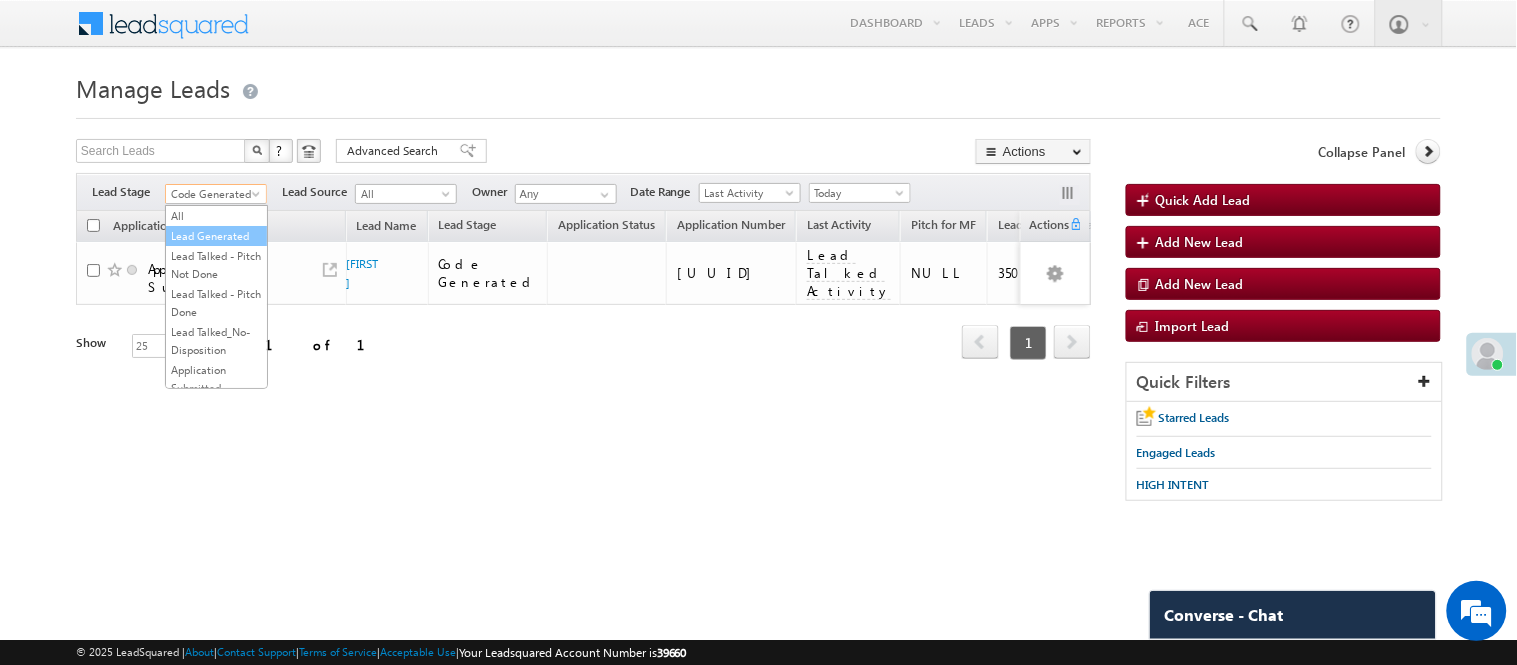 click on "Lead Generated" at bounding box center [216, 236] 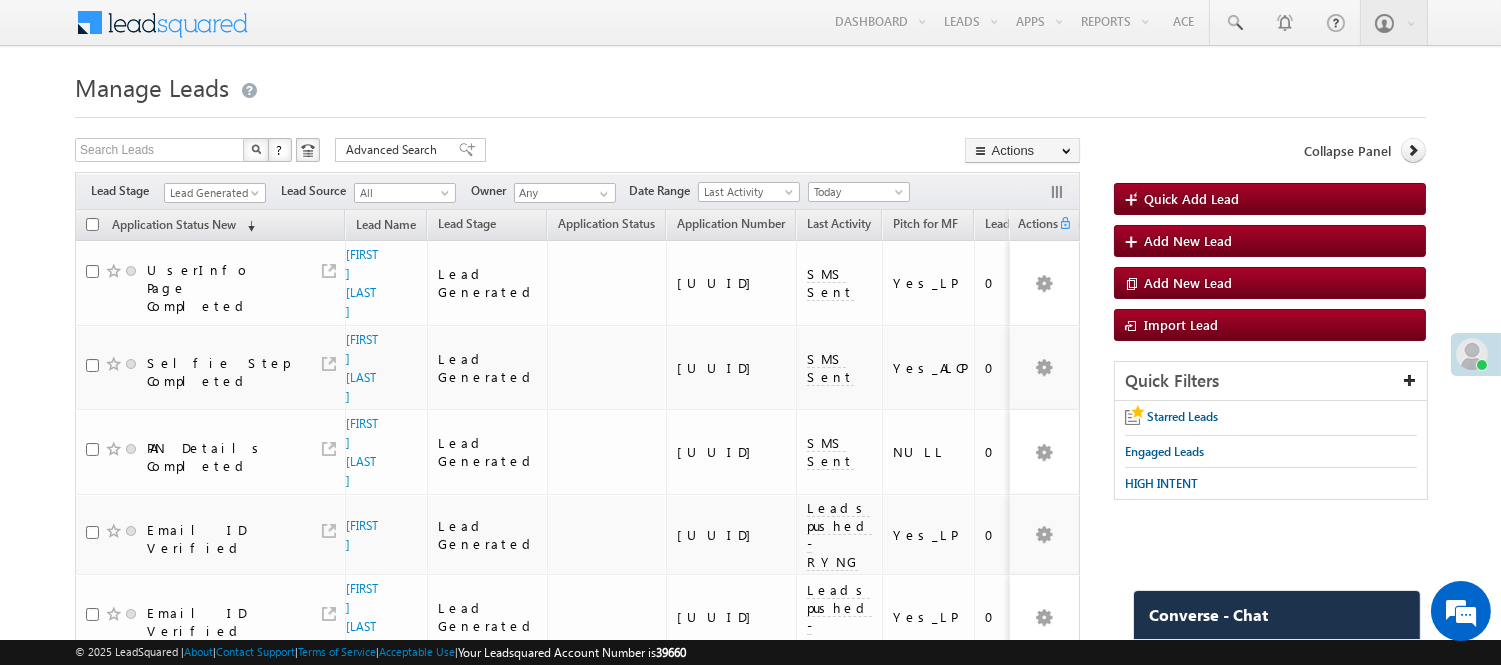 scroll, scrollTop: 0, scrollLeft: 0, axis: both 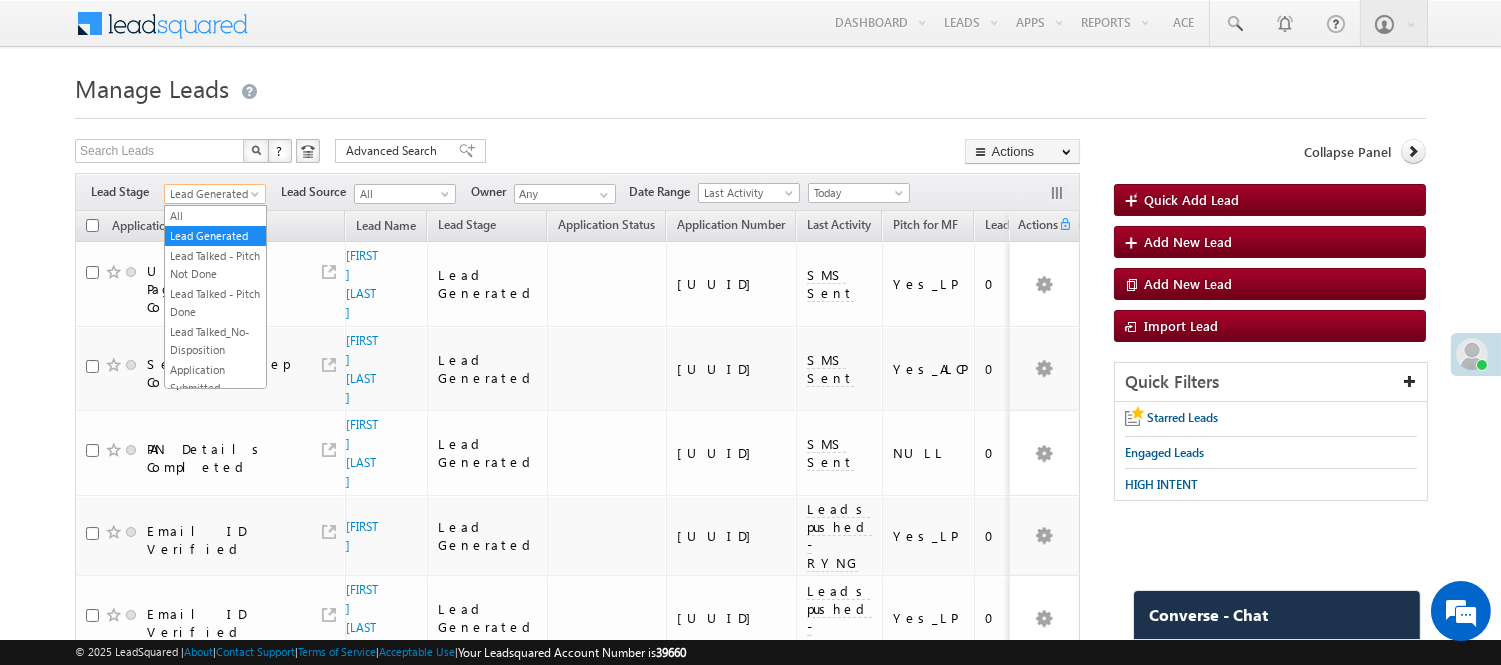 click on "Lead Generated" at bounding box center [212, 194] 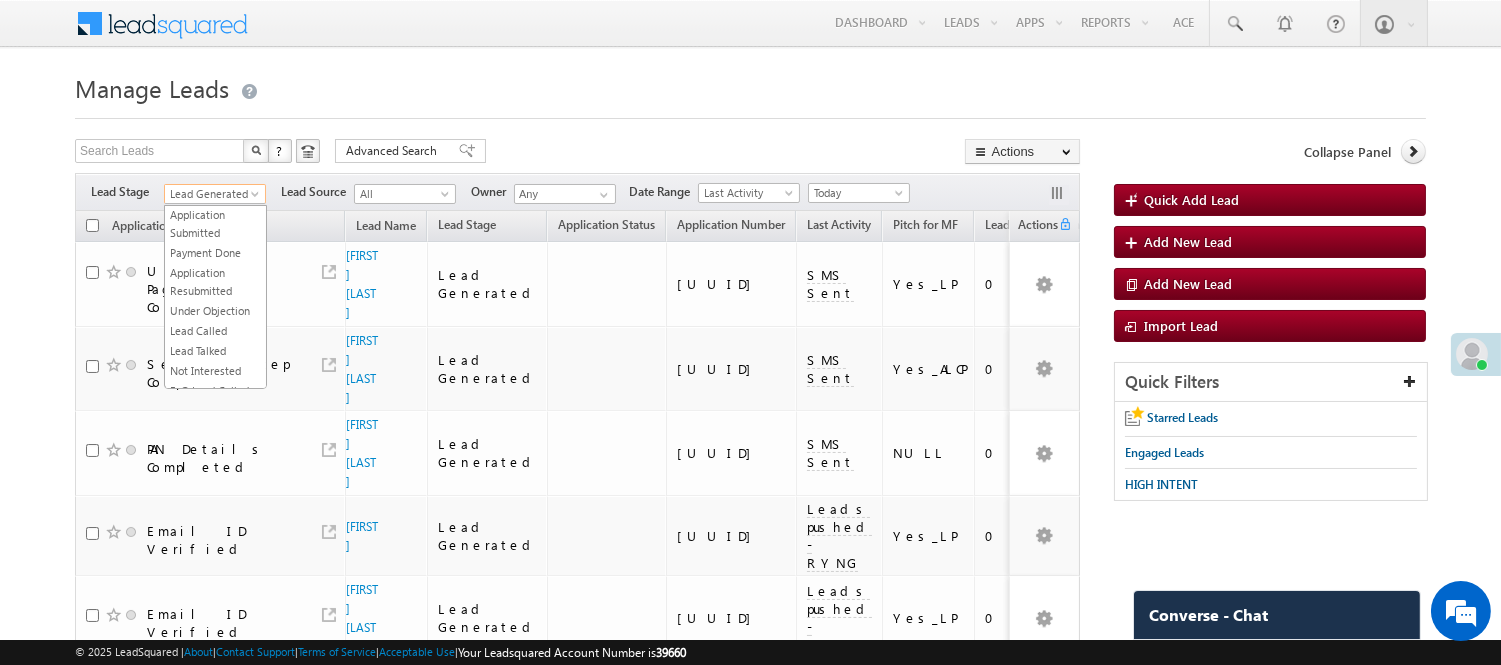 scroll, scrollTop: 496, scrollLeft: 0, axis: vertical 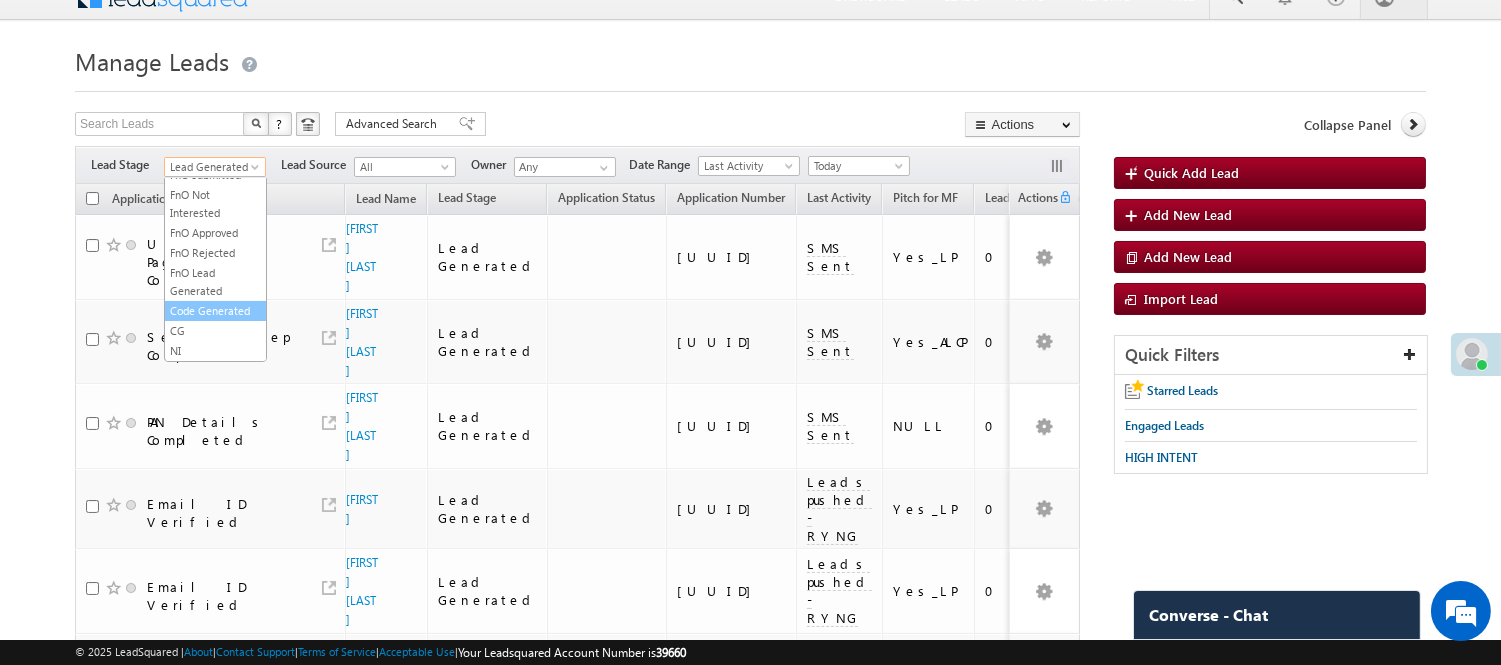 click on "Code Generated" at bounding box center (215, 311) 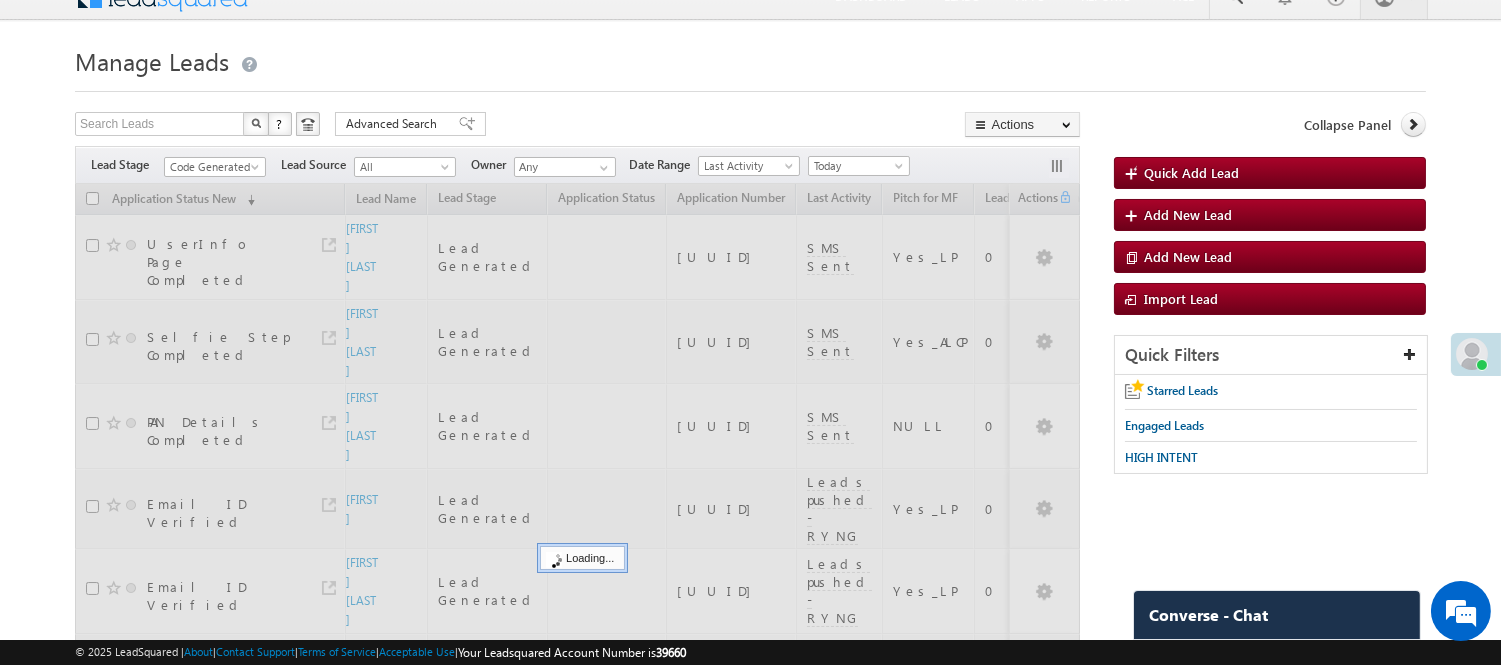 click on "Manage Leads" at bounding box center [750, 66] 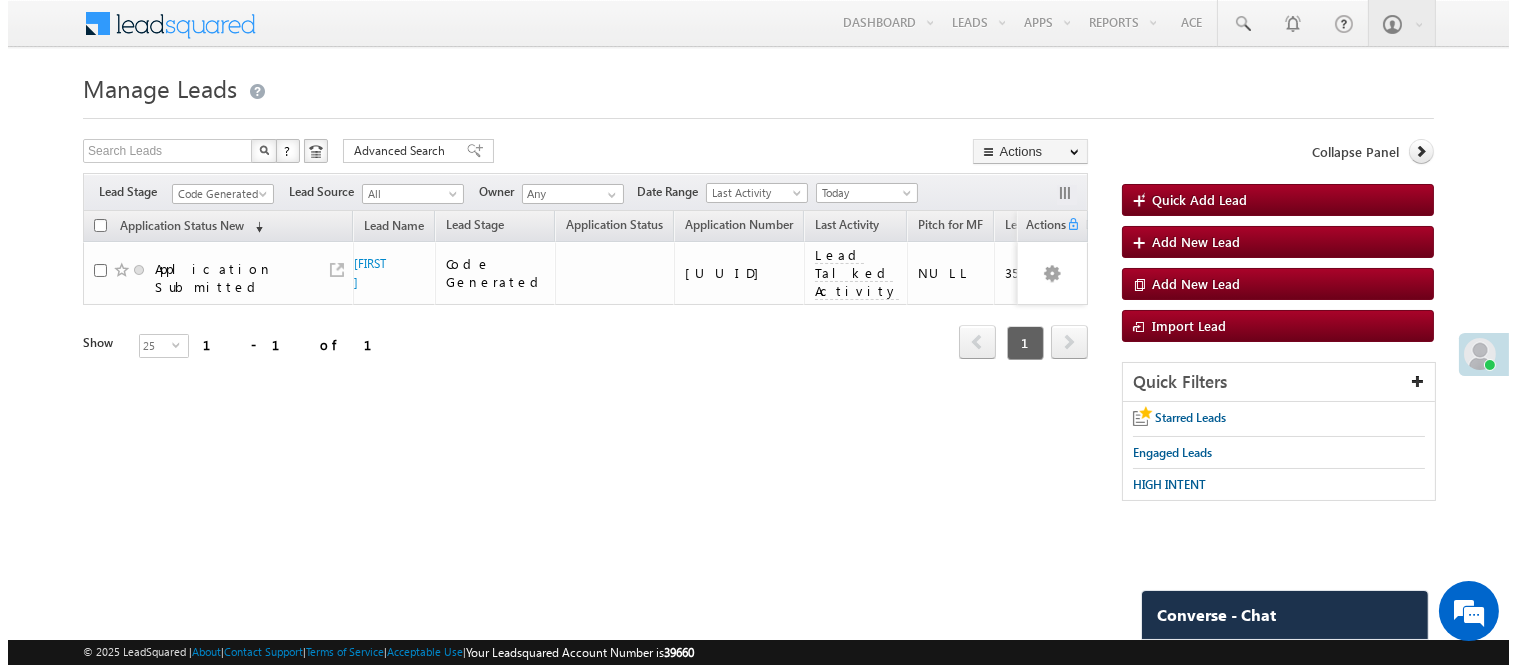 scroll, scrollTop: 0, scrollLeft: 0, axis: both 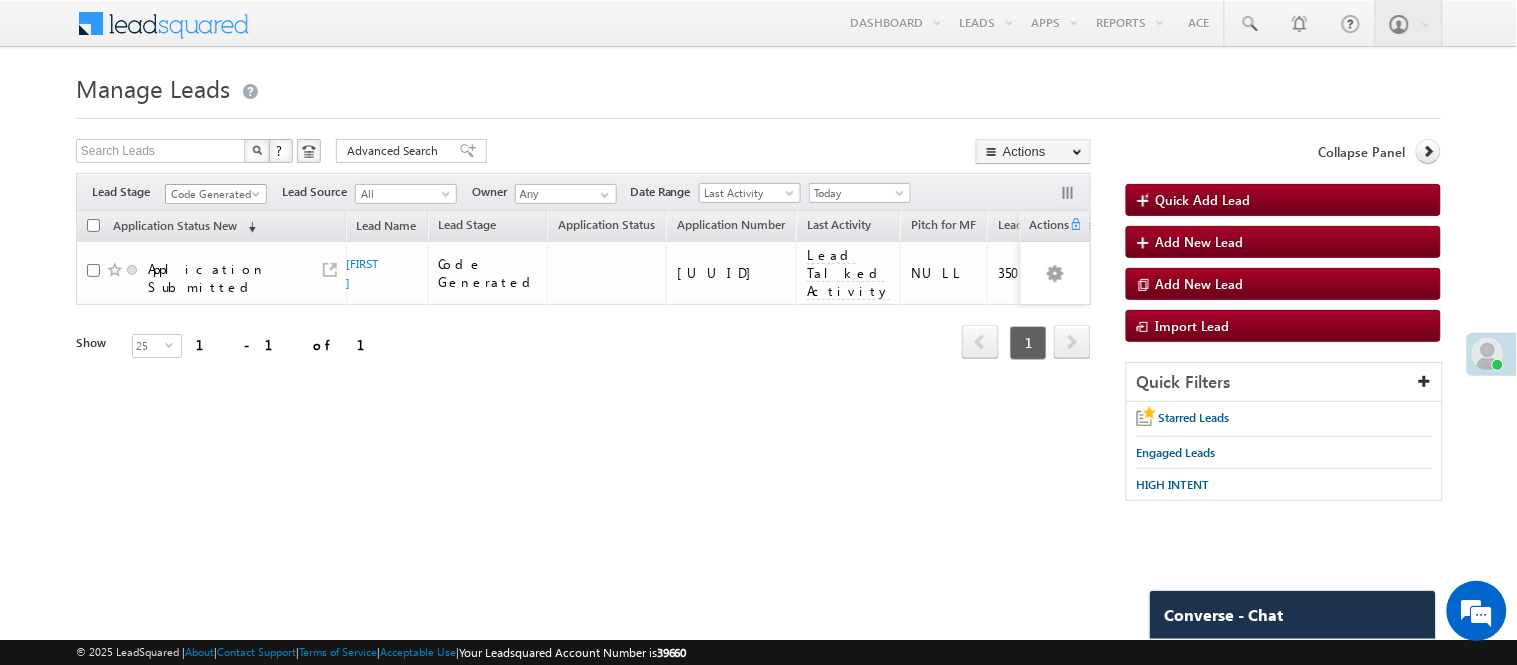 click on "Code Generated" at bounding box center [213, 194] 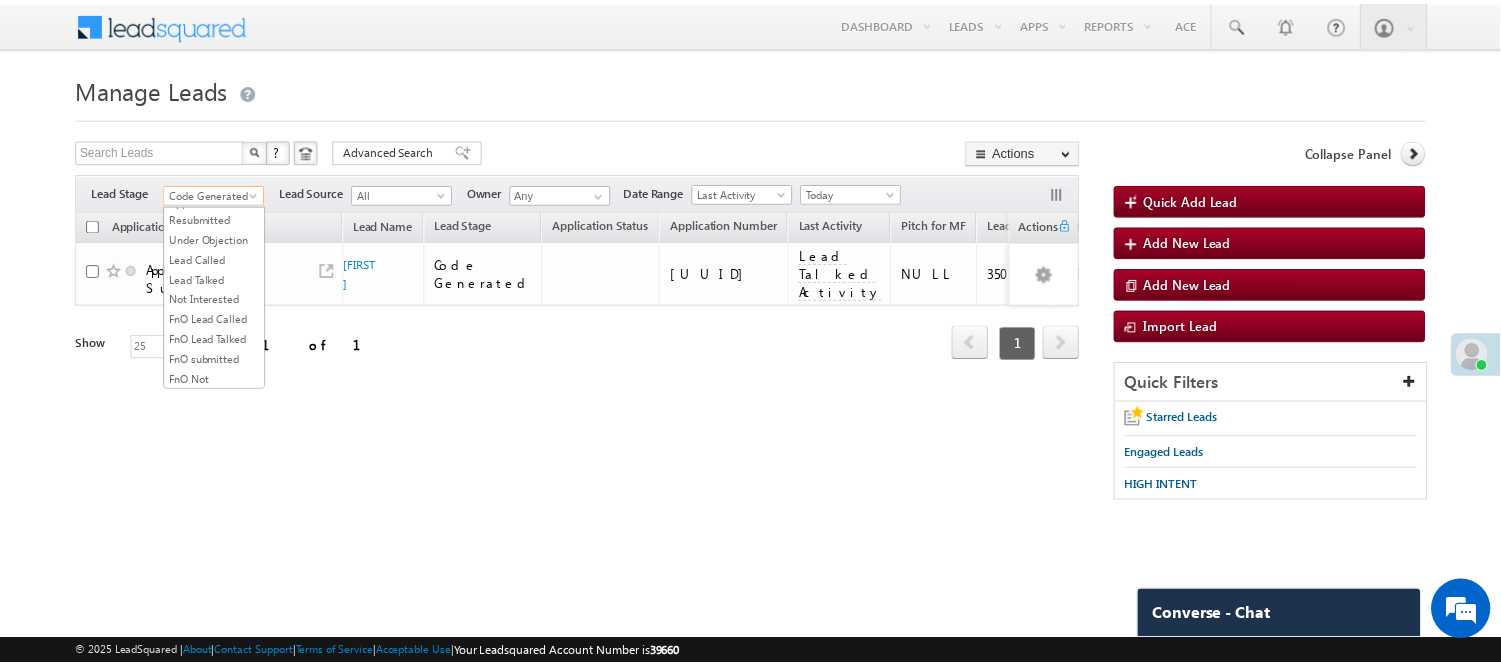 scroll, scrollTop: 0, scrollLeft: 0, axis: both 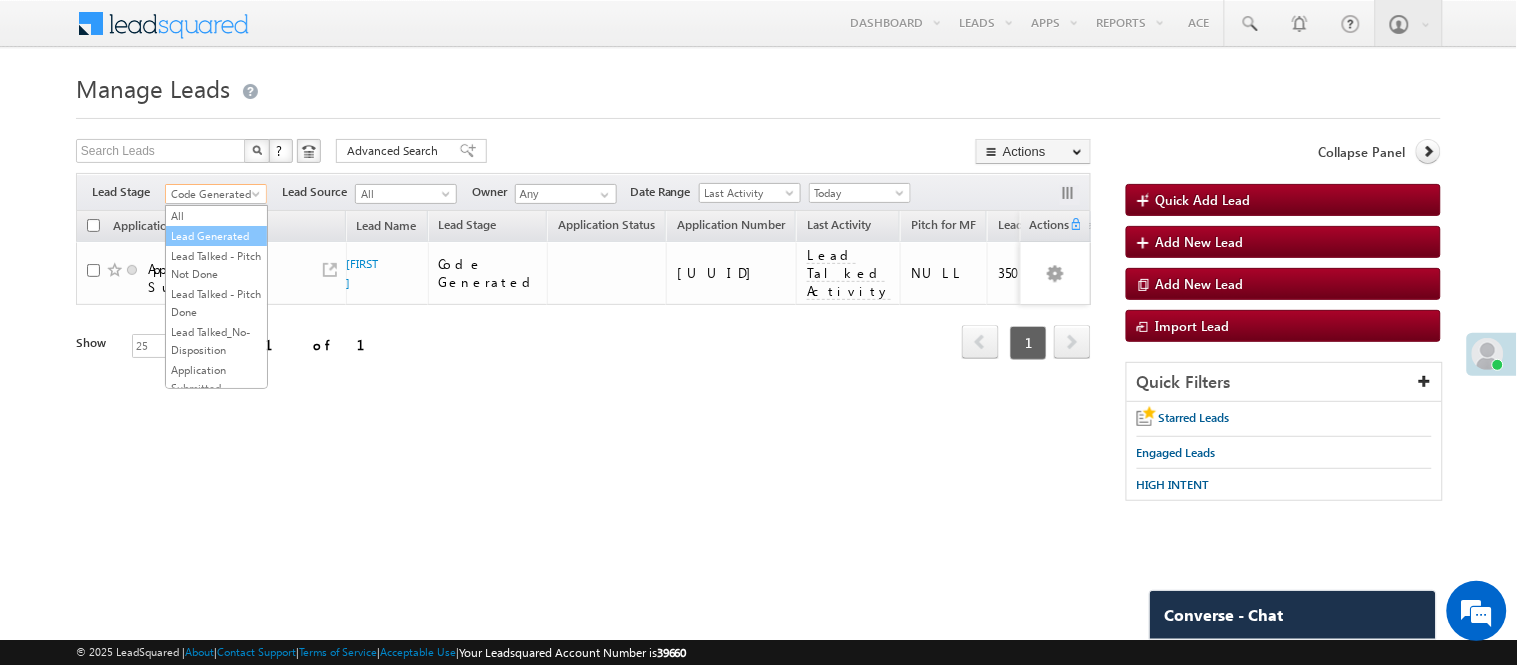 click on "Lead Generated" at bounding box center (216, 236) 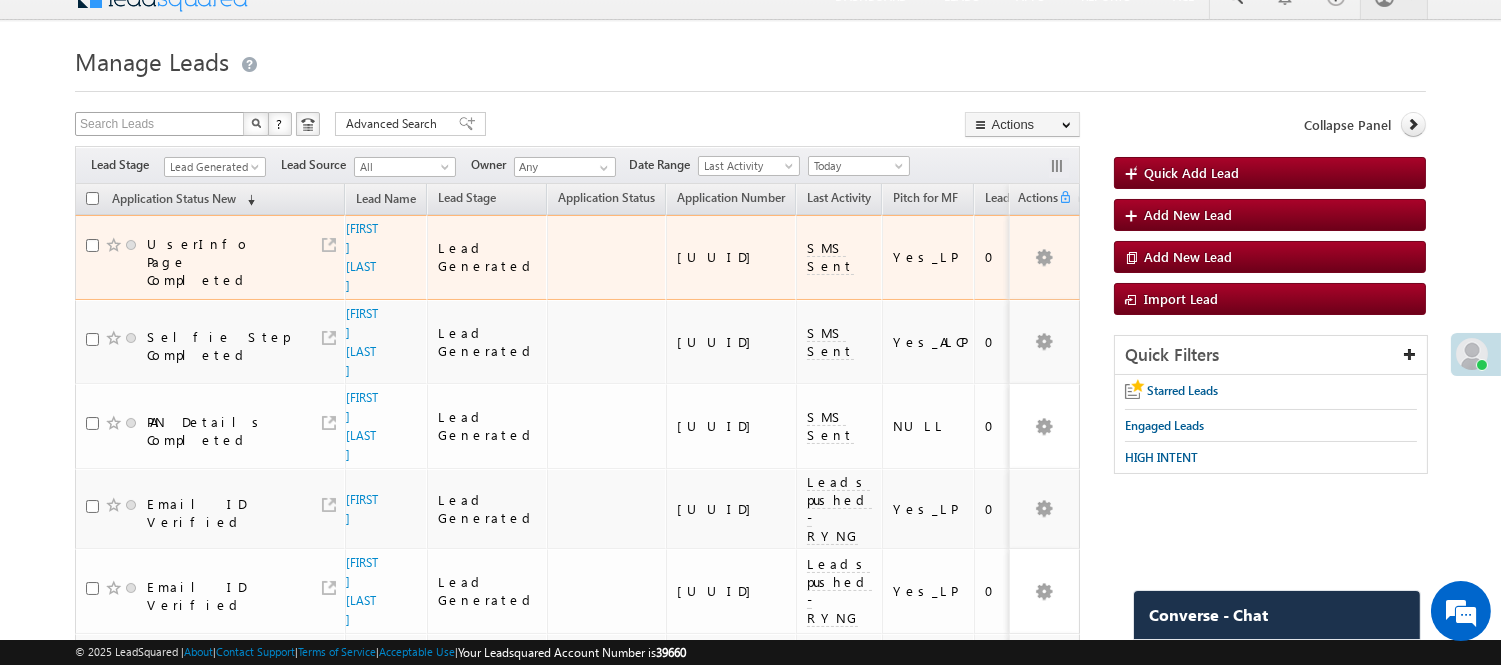 scroll, scrollTop: 0, scrollLeft: 0, axis: both 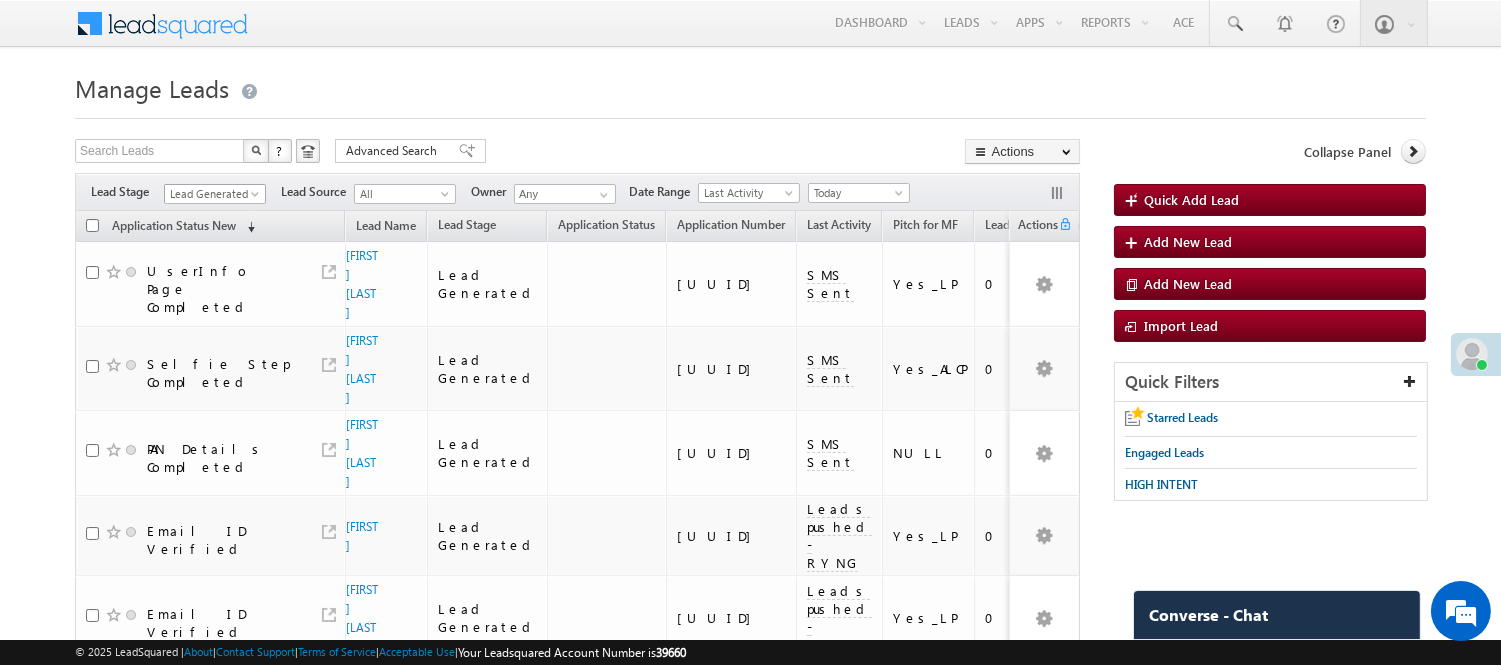 click on "Lead Generated" at bounding box center [212, 194] 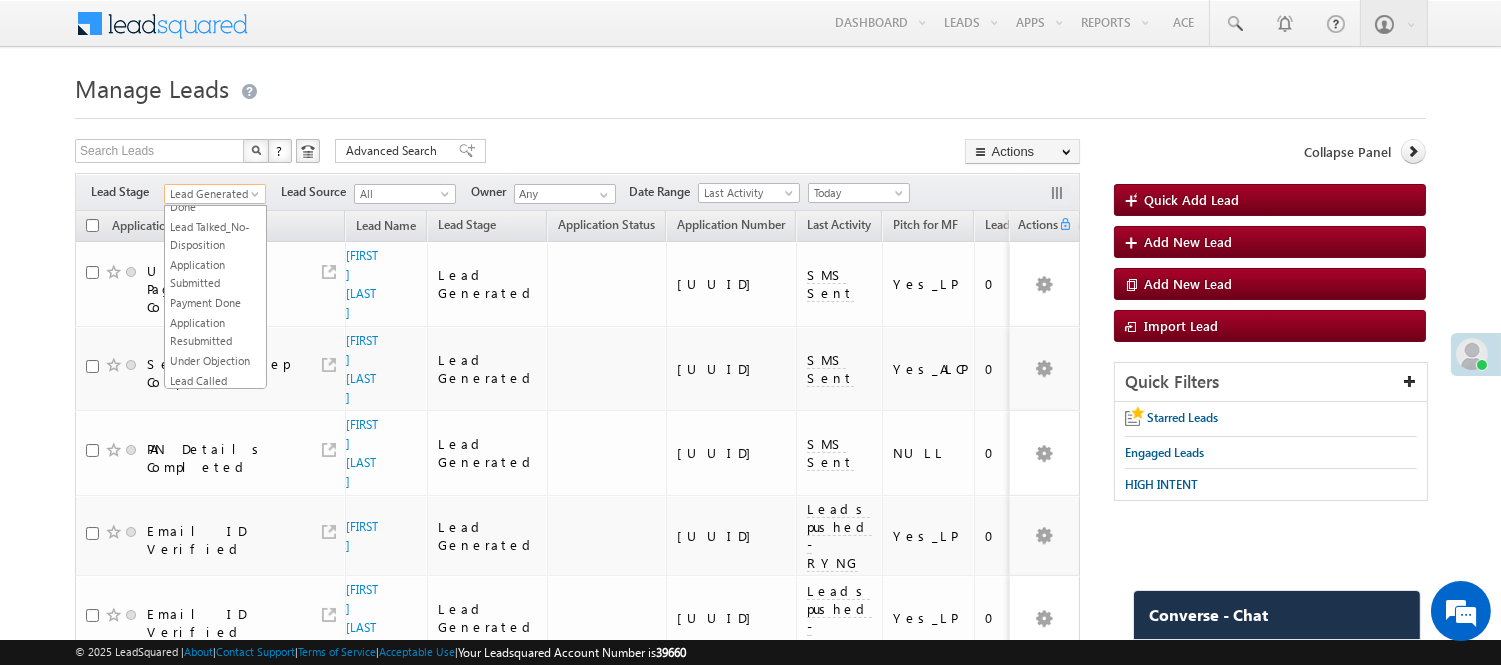 scroll, scrollTop: 0, scrollLeft: 0, axis: both 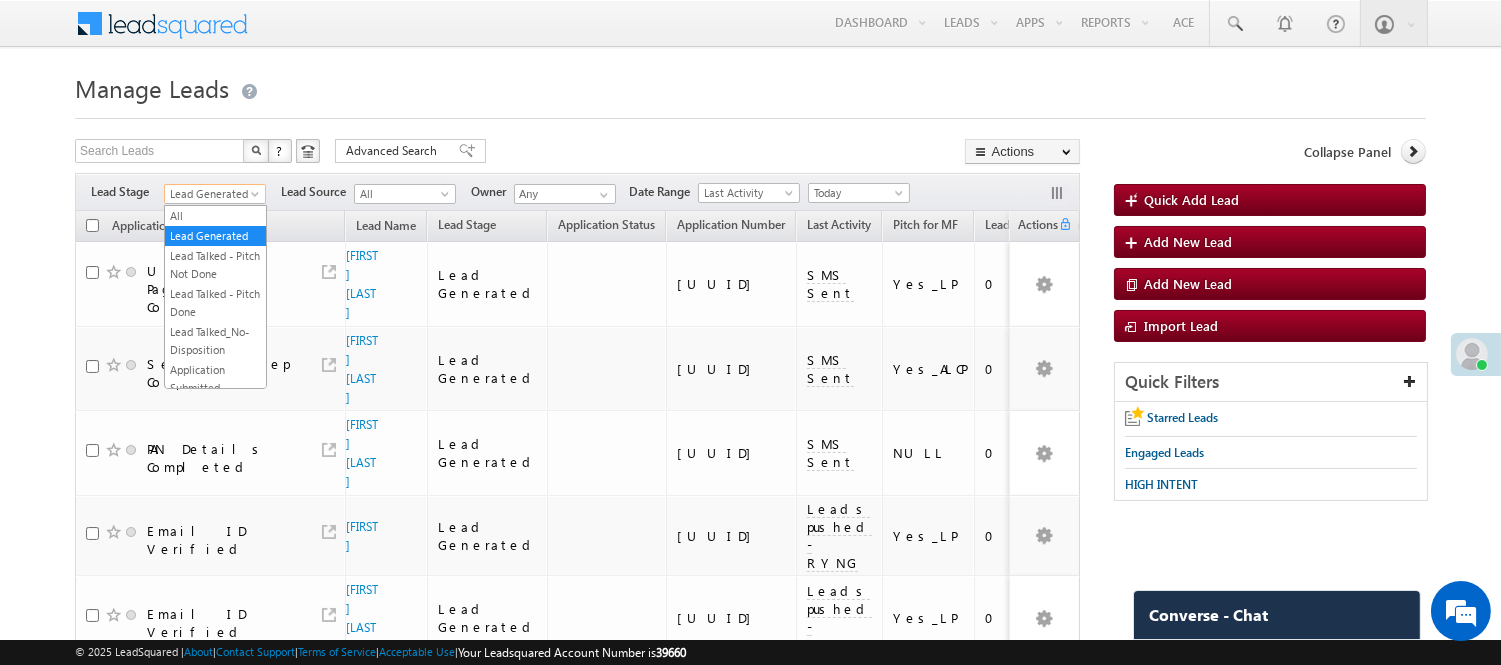 click on "Manage Leads" at bounding box center [750, 86] 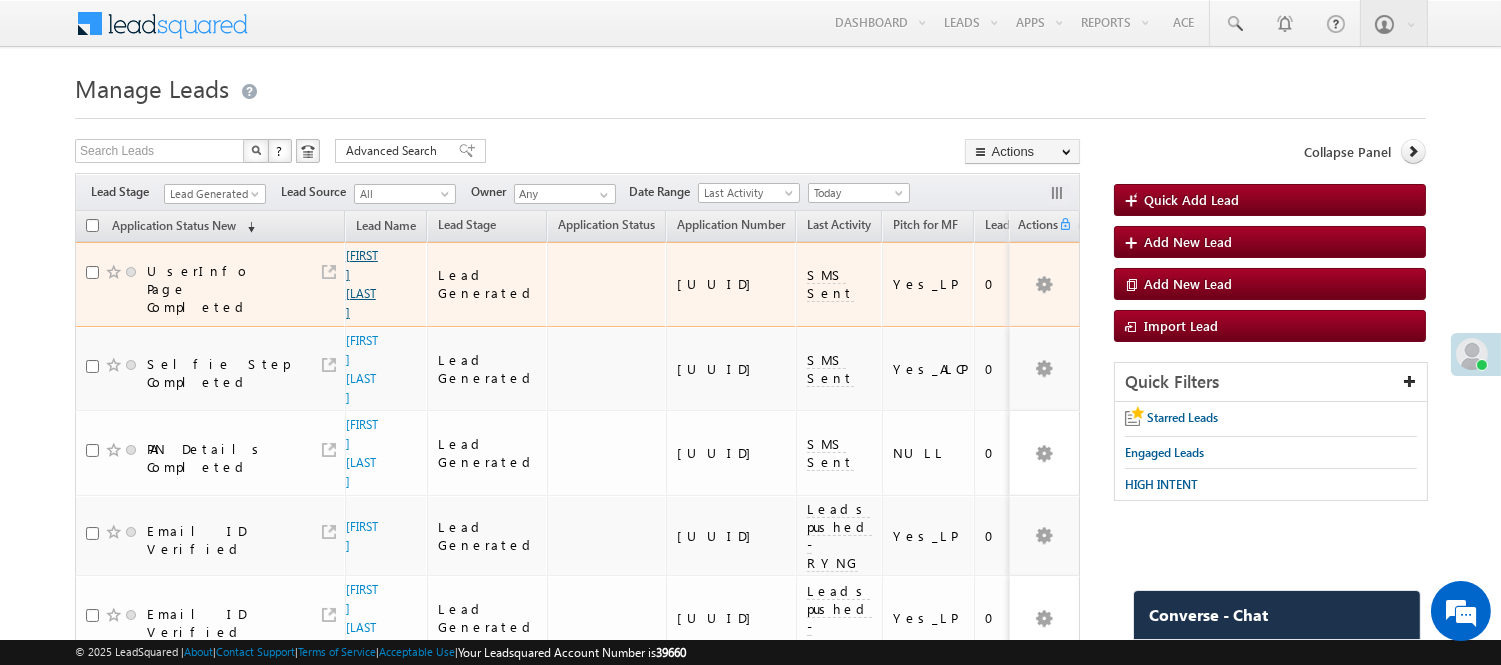 click on "[FIRST] [LAST]" at bounding box center [362, 284] 